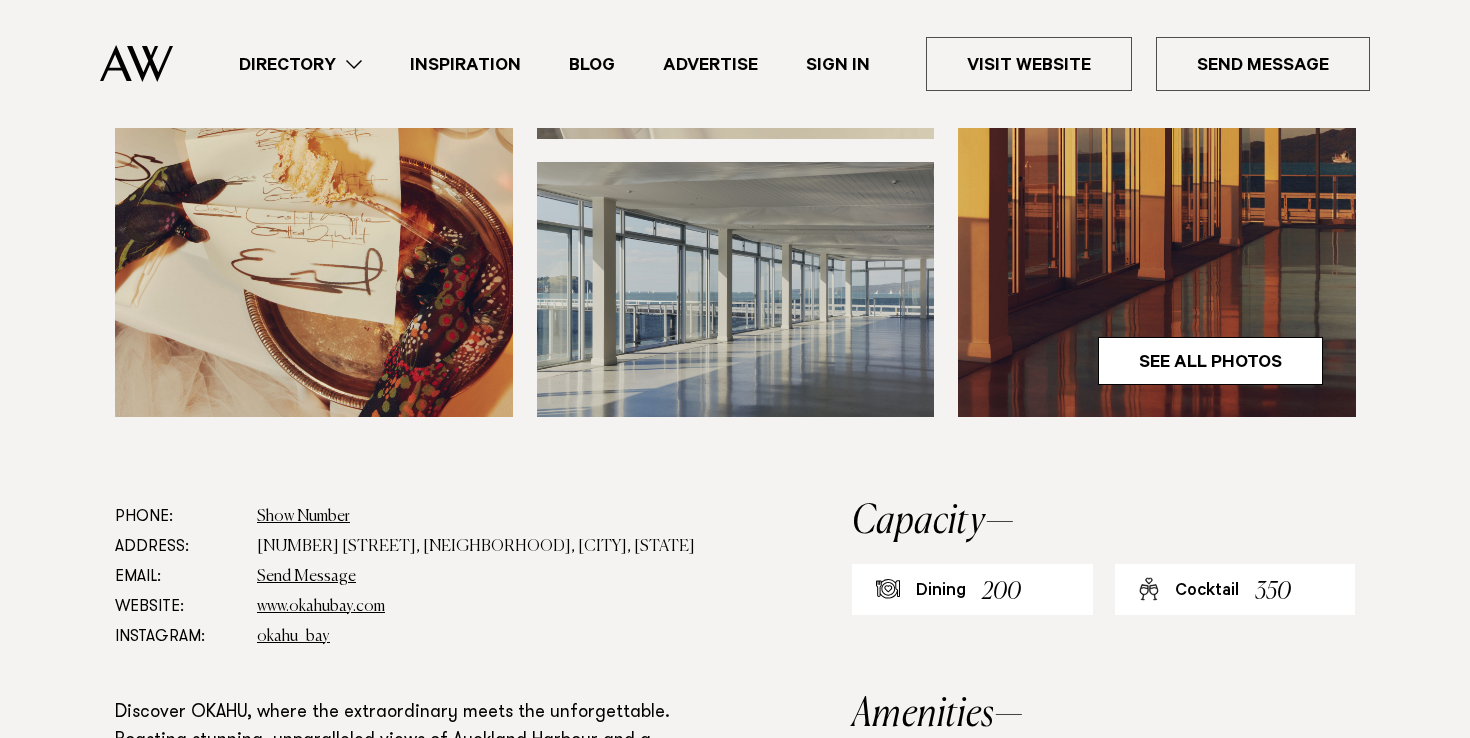 scroll, scrollTop: 743, scrollLeft: 0, axis: vertical 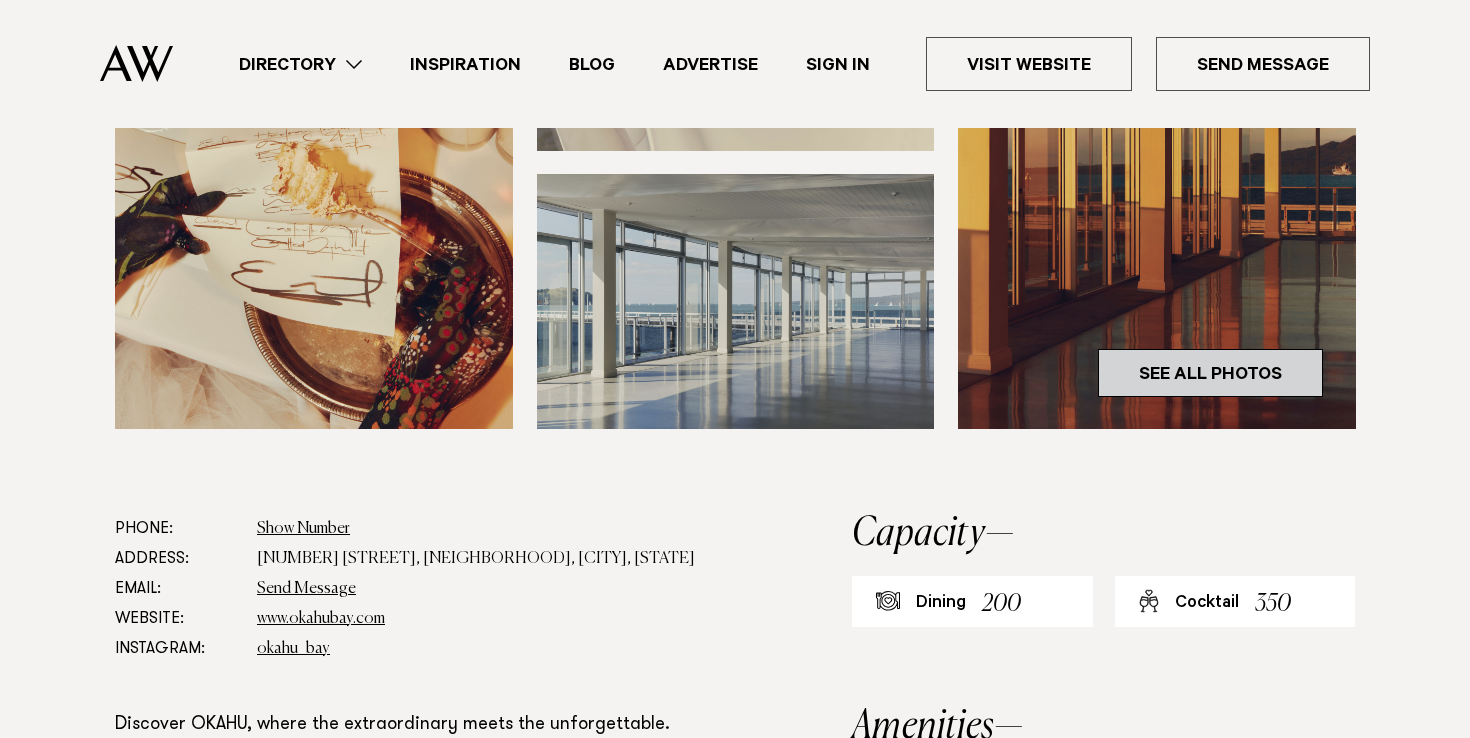 click on "See All Photos" at bounding box center (1210, 373) 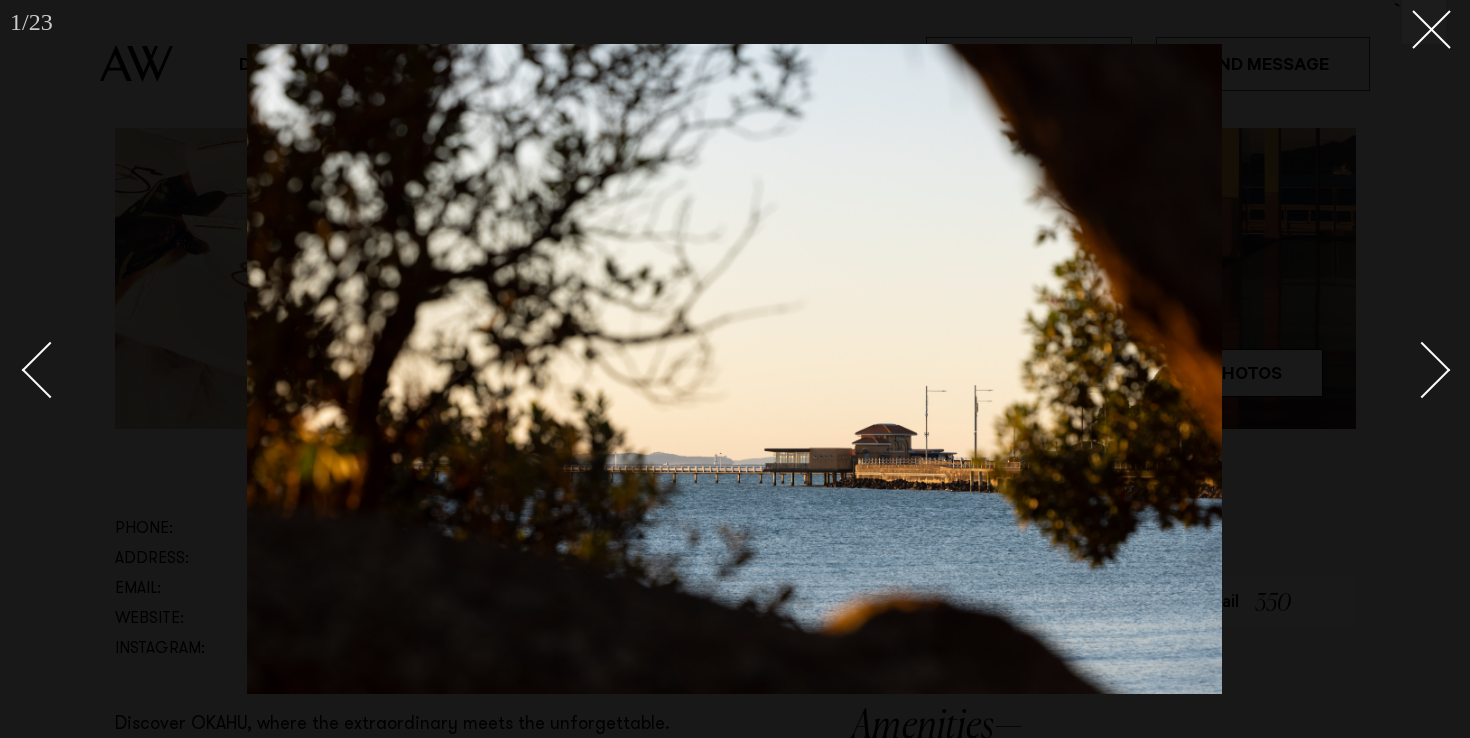 click at bounding box center (1422, 370) 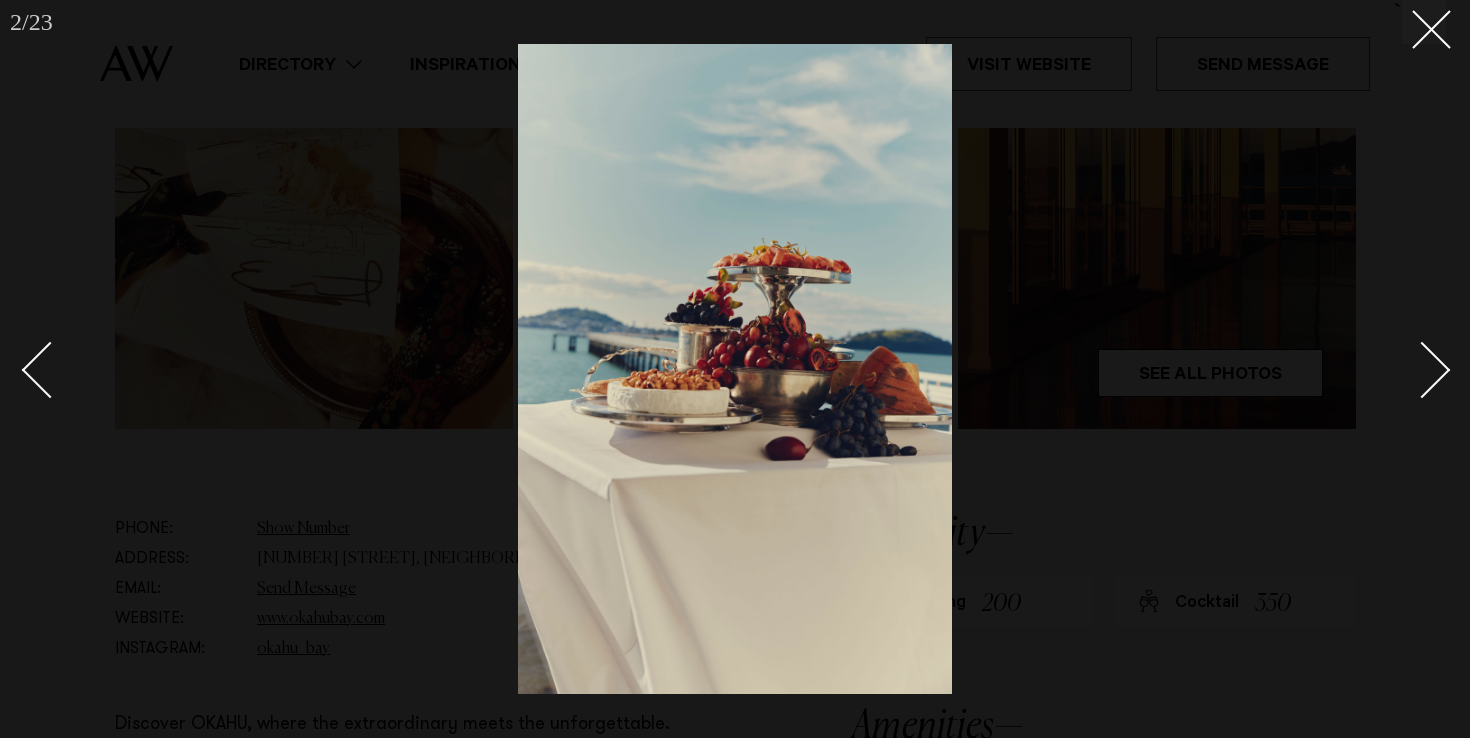 click at bounding box center [1422, 370] 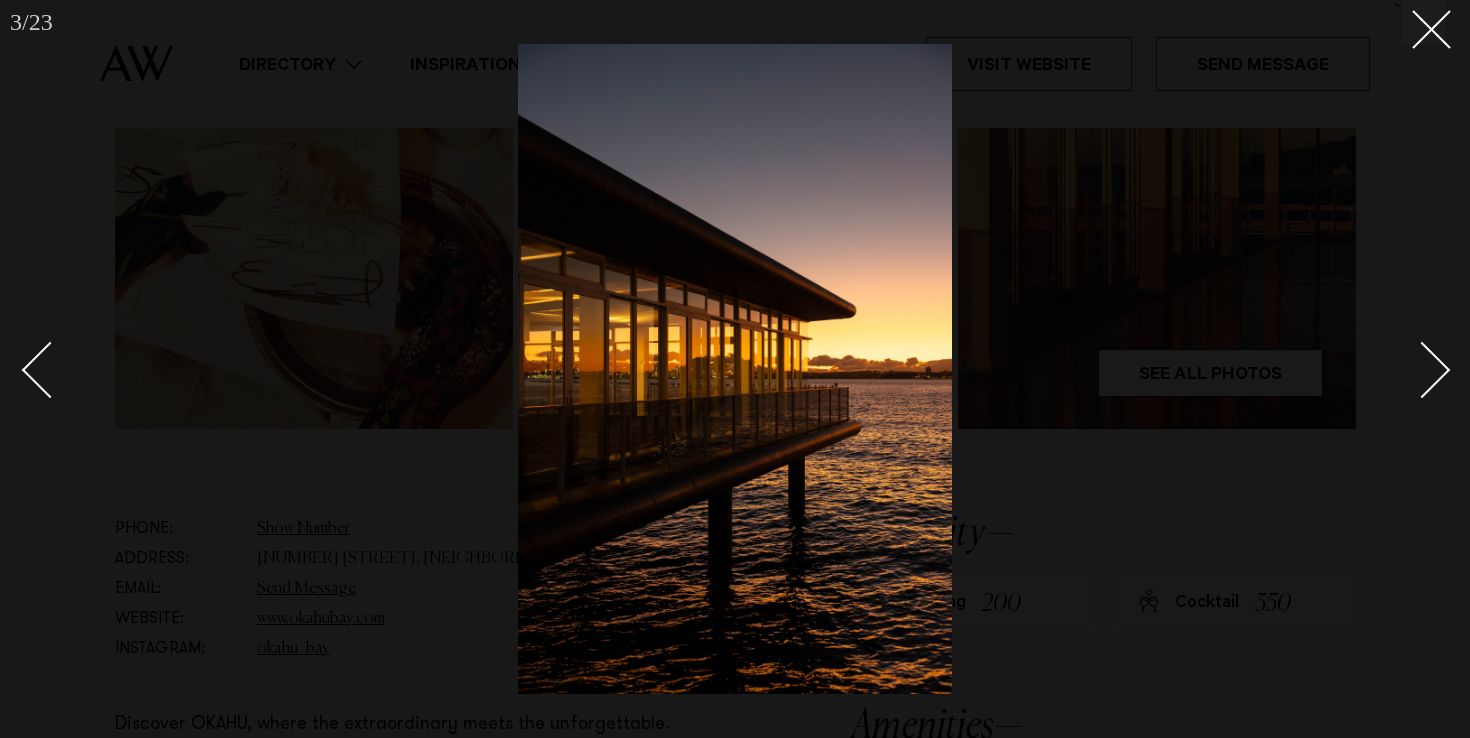 click at bounding box center (1422, 370) 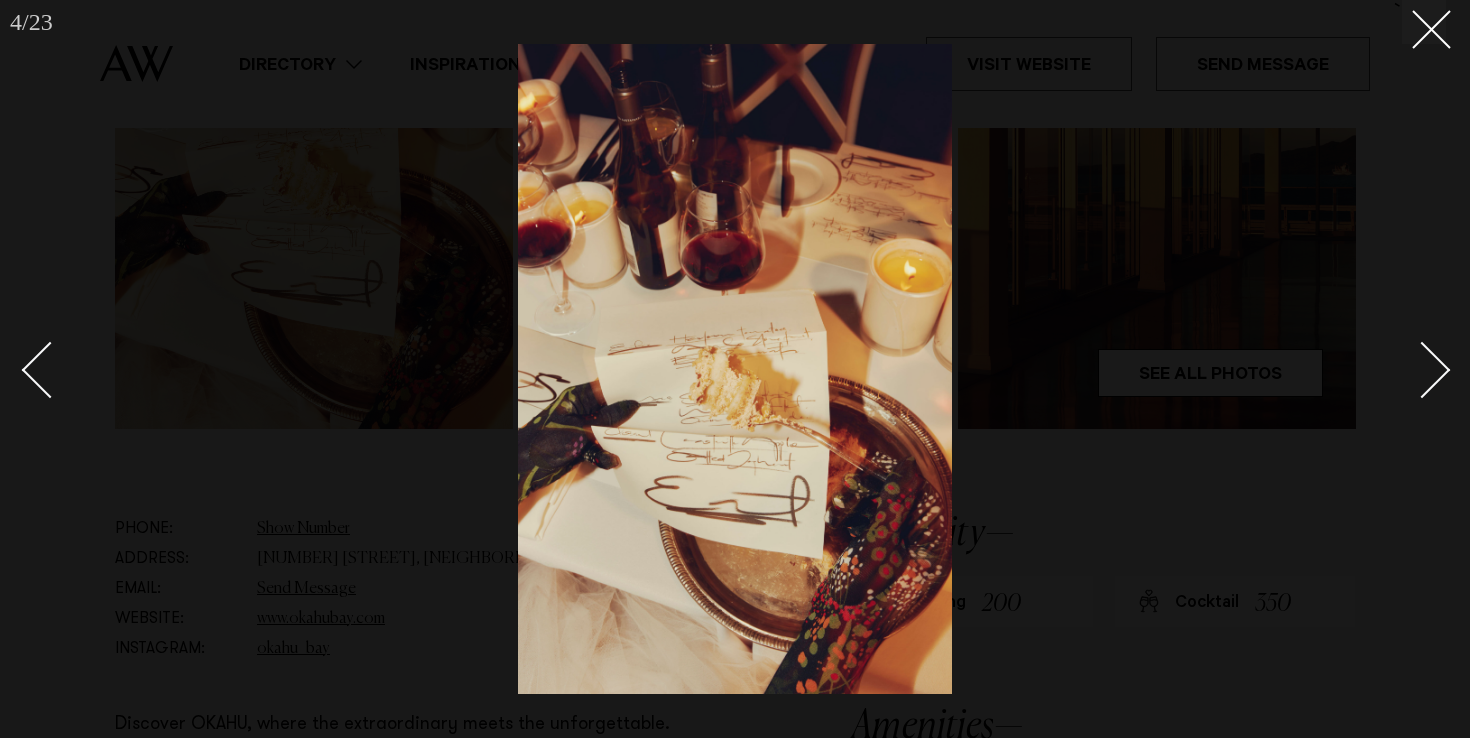 click at bounding box center [1422, 370] 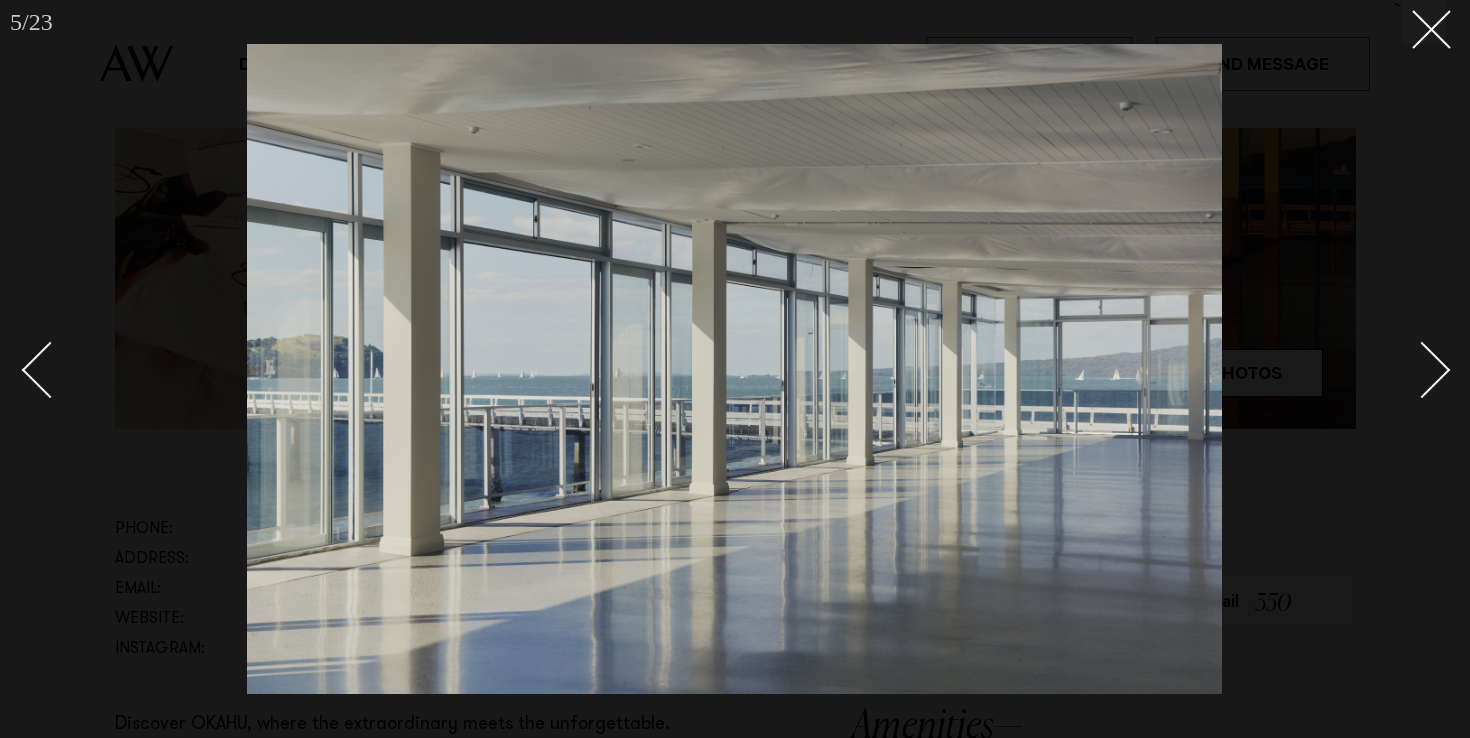 click at bounding box center (1422, 370) 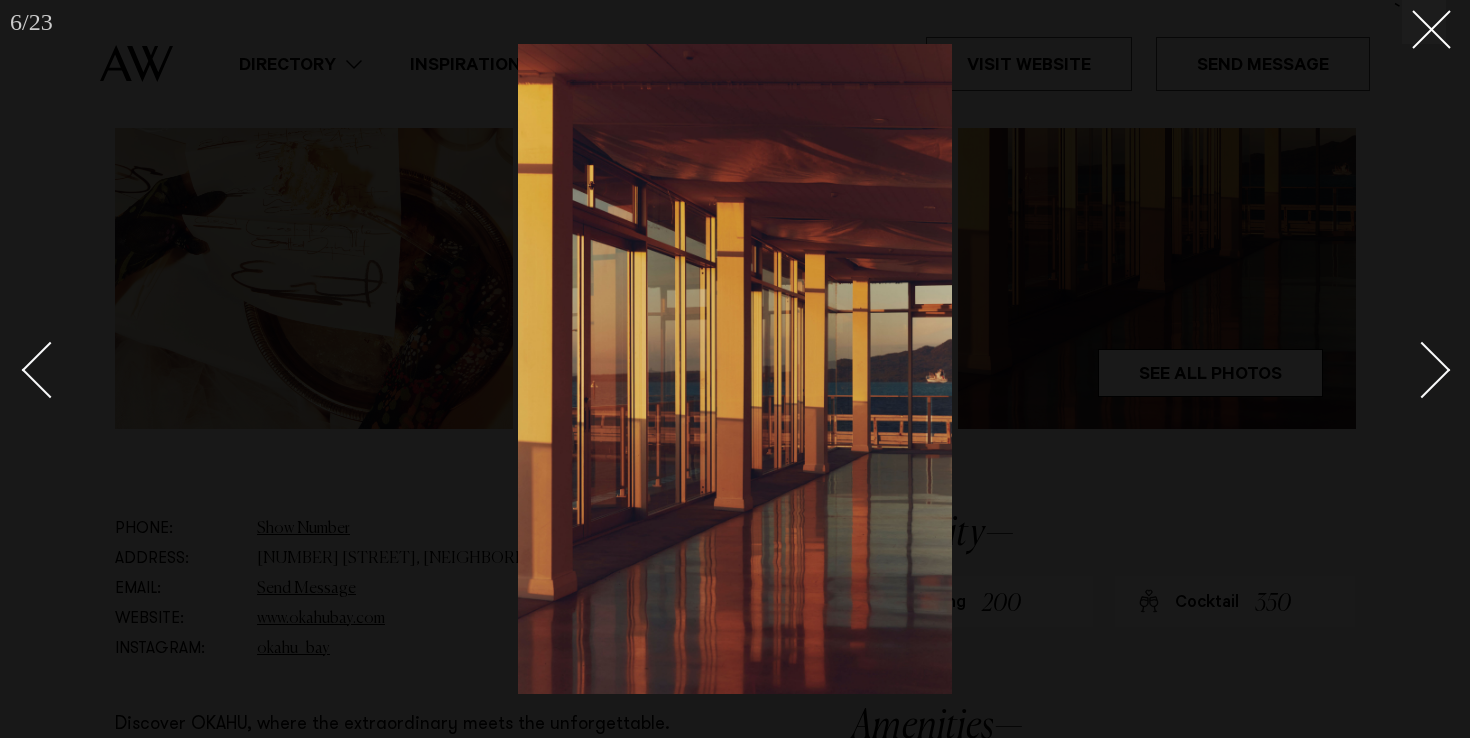 click at bounding box center (1422, 370) 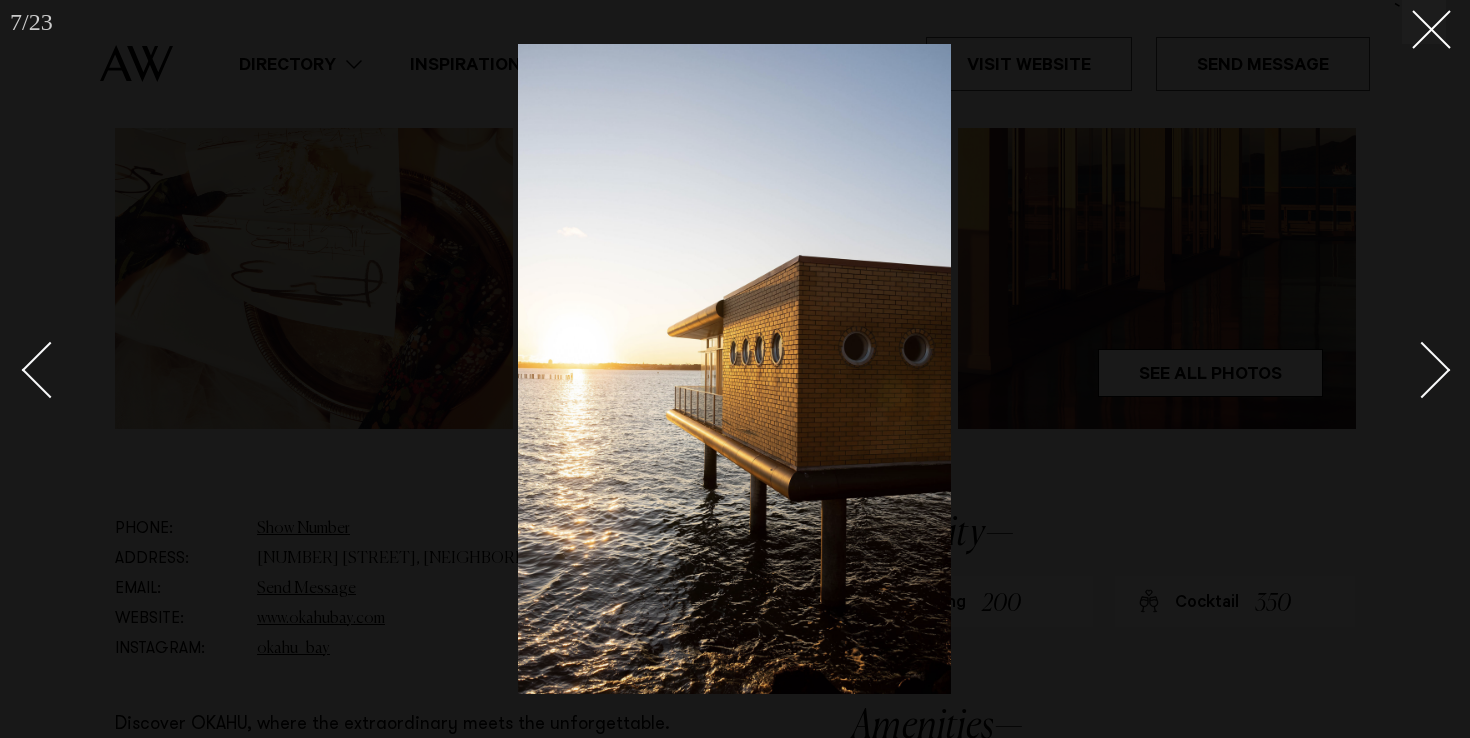 click at bounding box center (1422, 370) 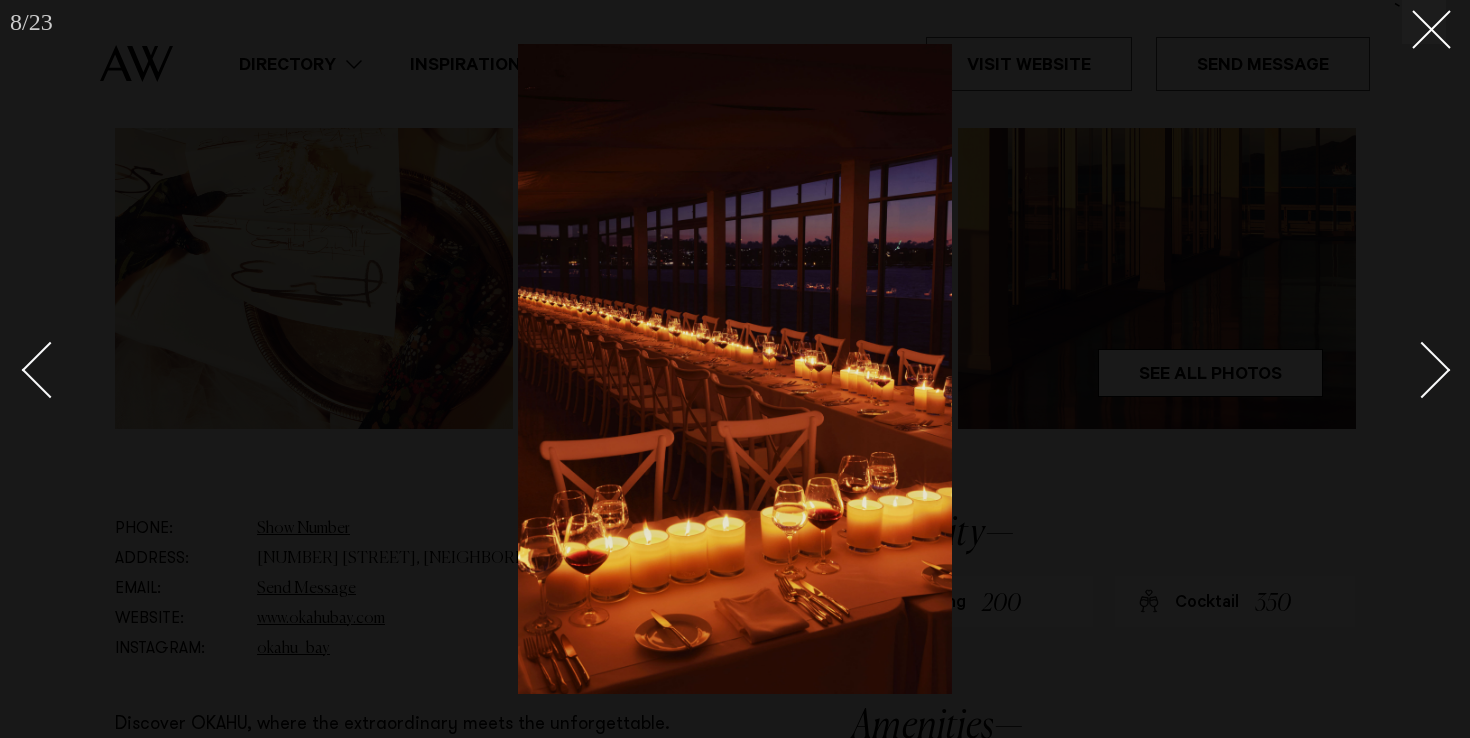 click at bounding box center [1422, 370] 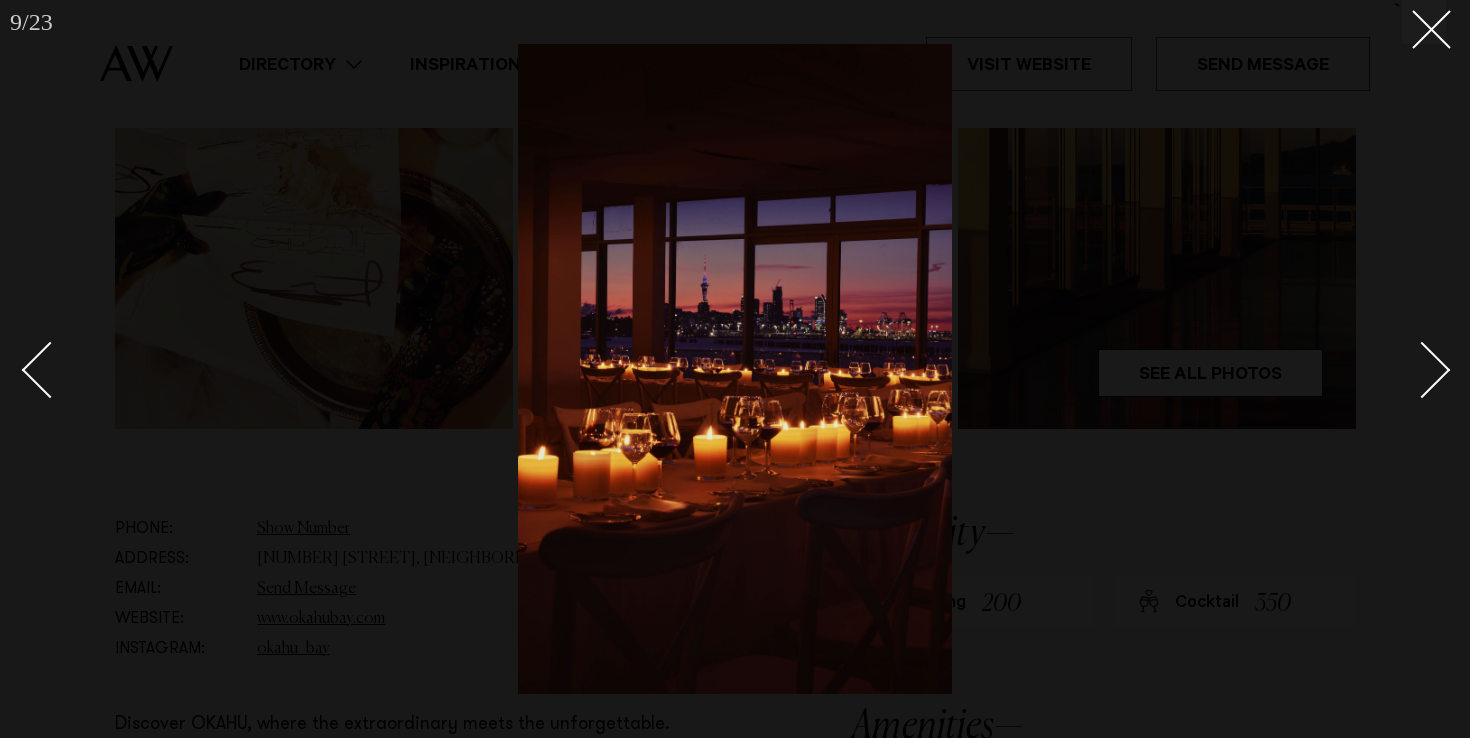 click at bounding box center (1422, 370) 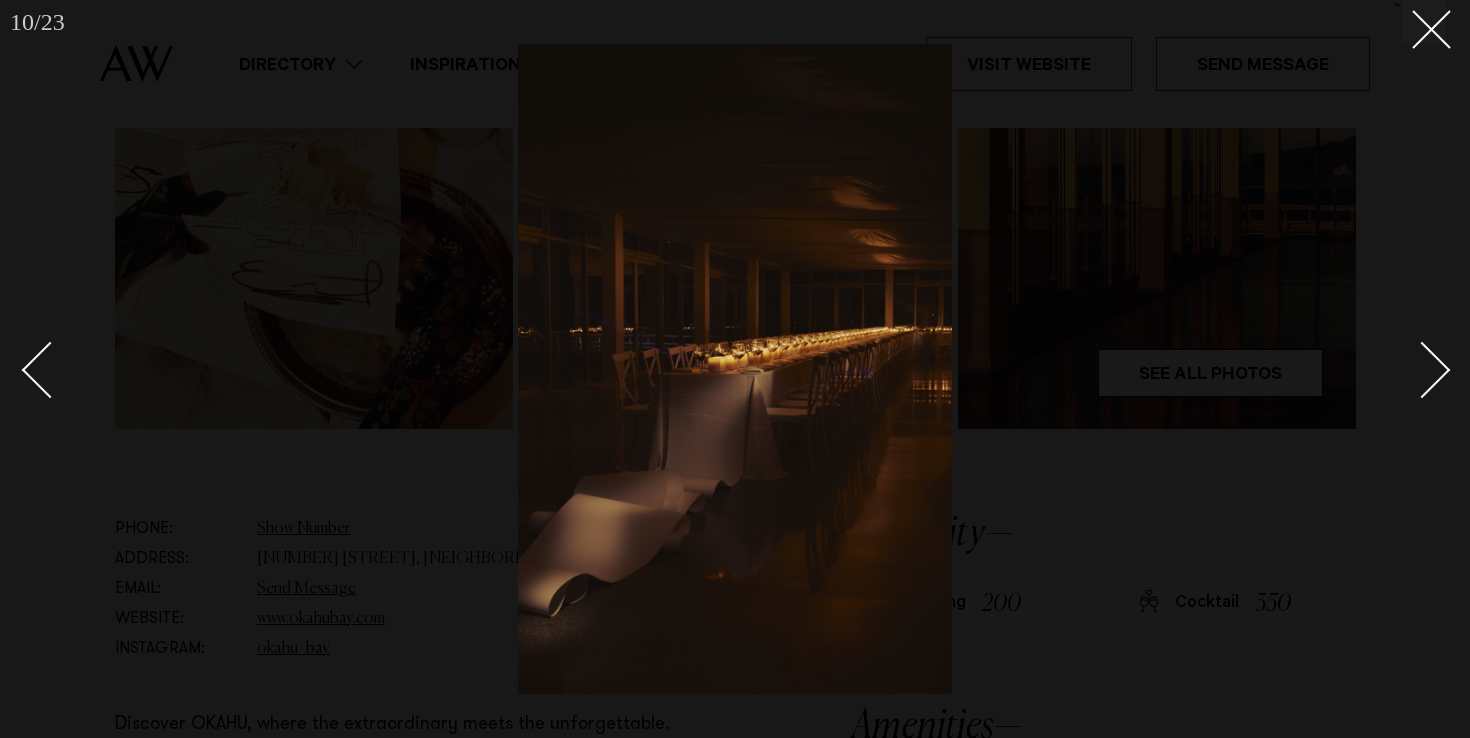 click at bounding box center [1422, 370] 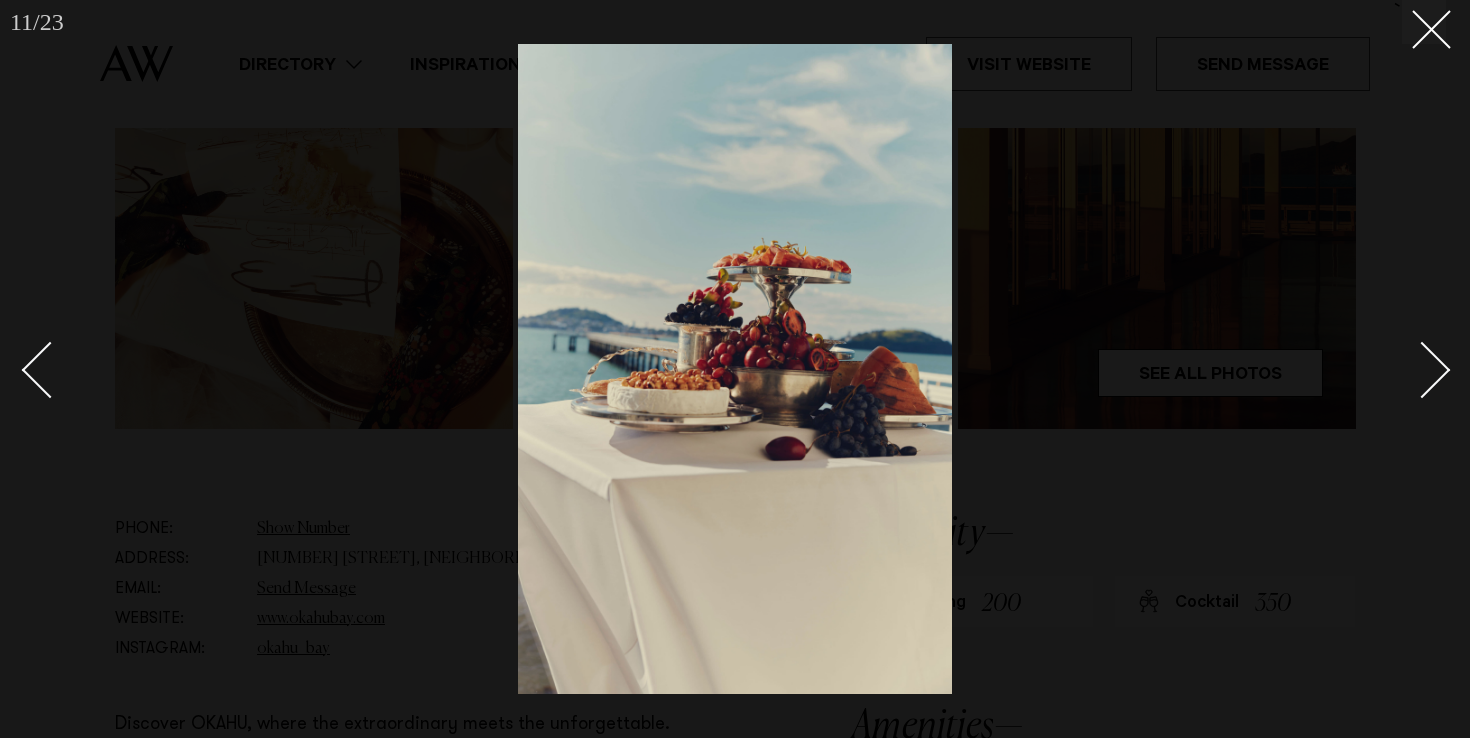 click at bounding box center [1422, 370] 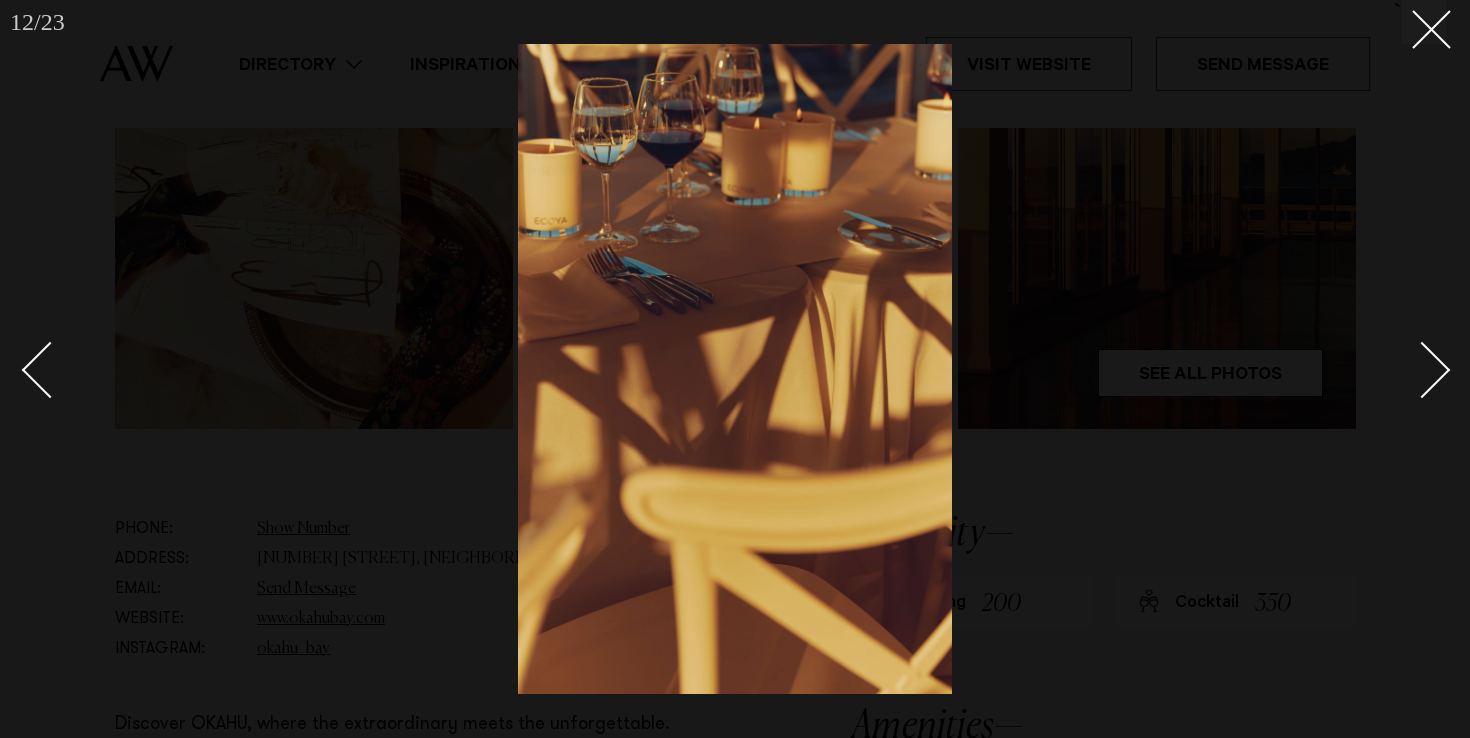 click at bounding box center (1422, 370) 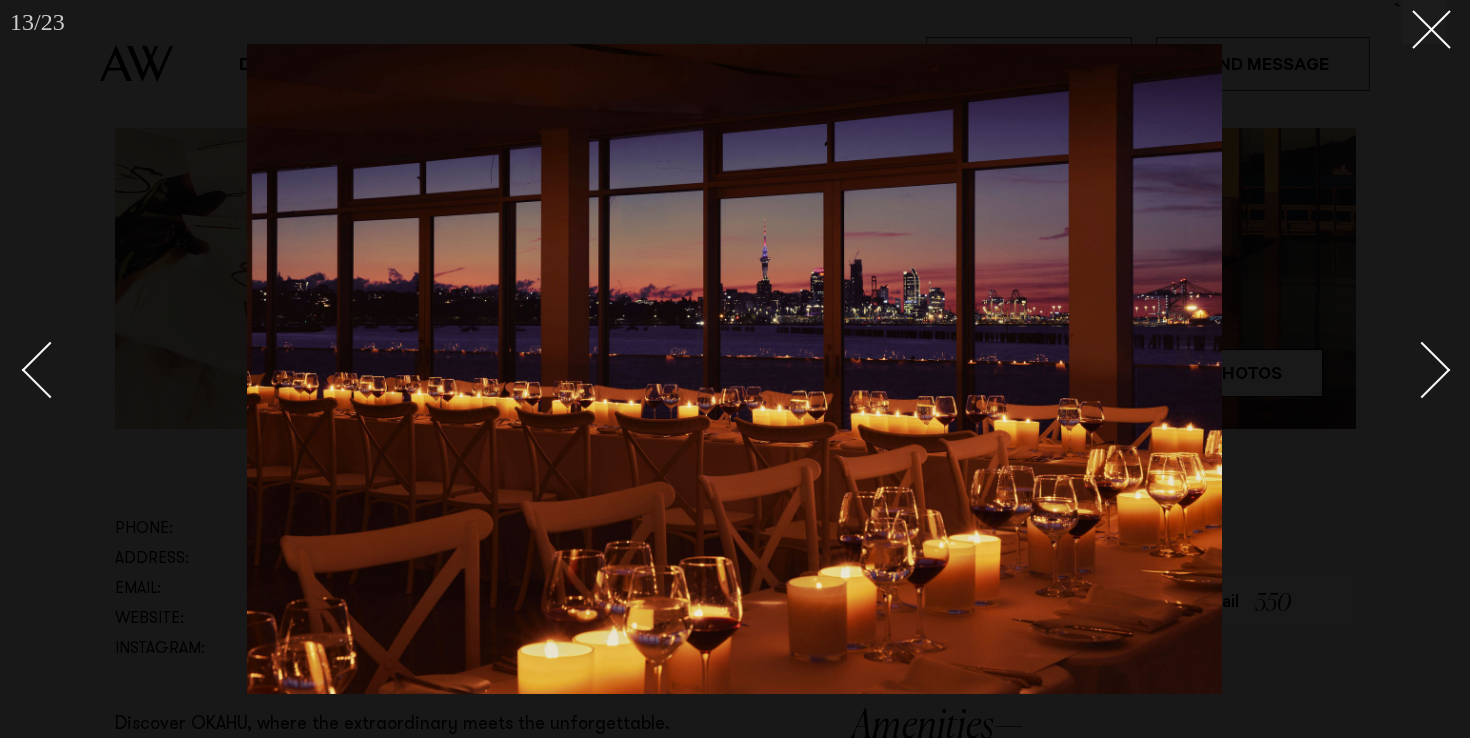 click at bounding box center [1422, 370] 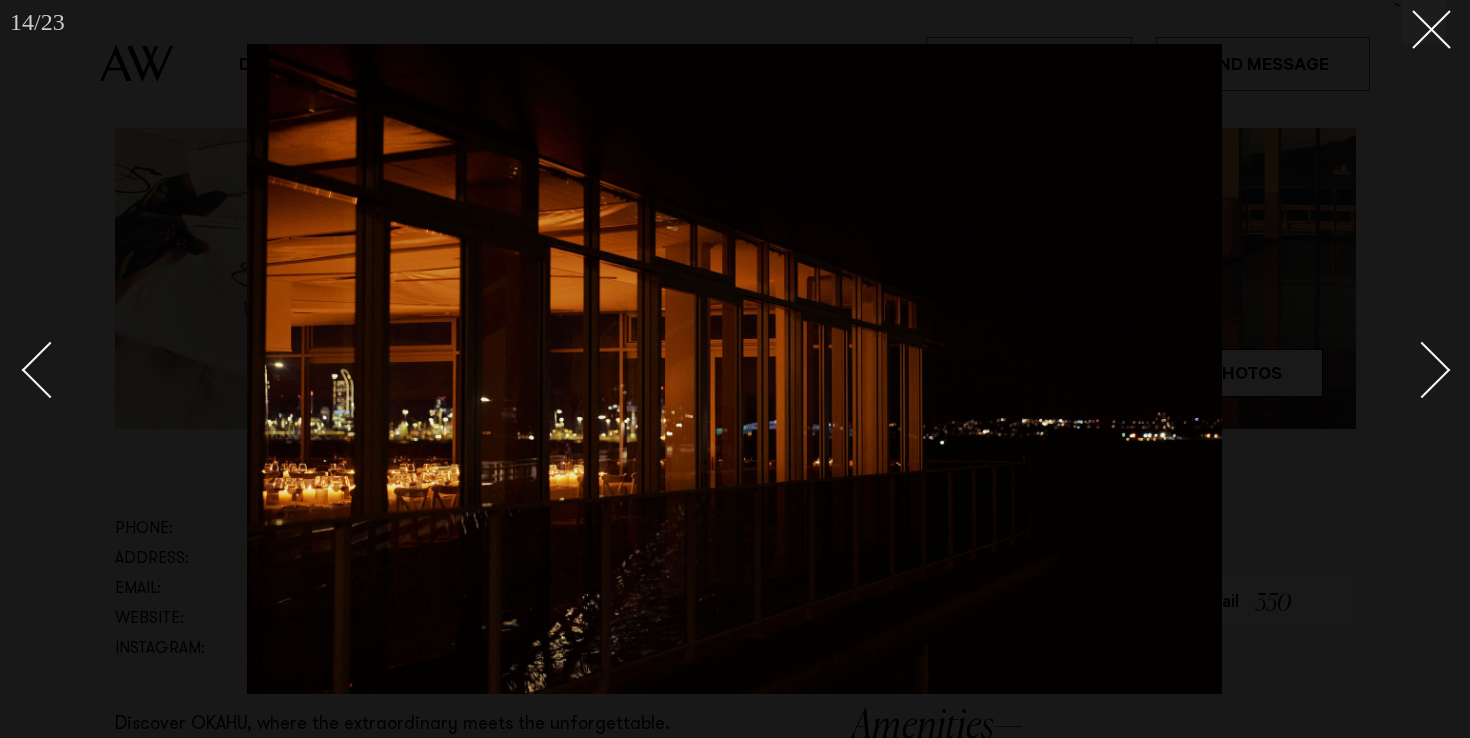 click at bounding box center [1422, 370] 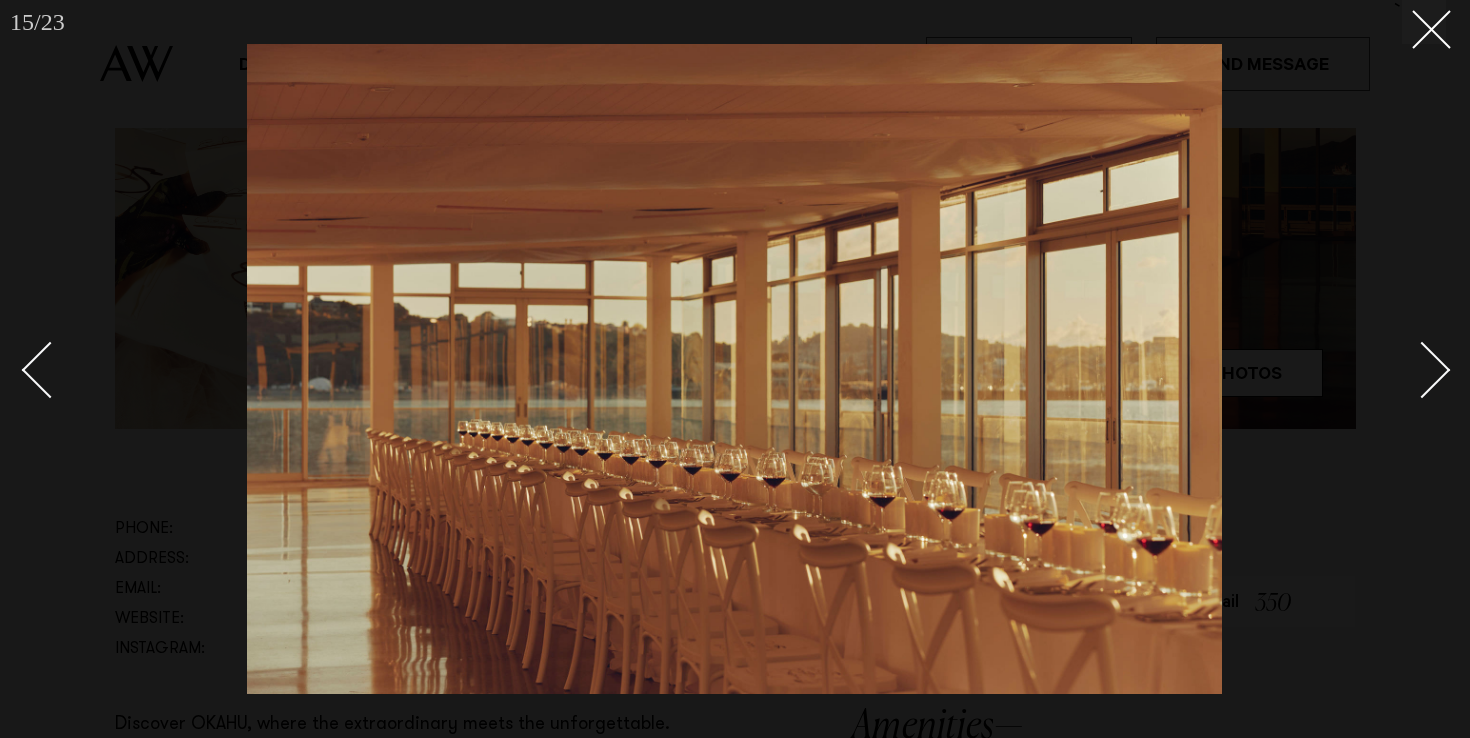 click at bounding box center (1422, 370) 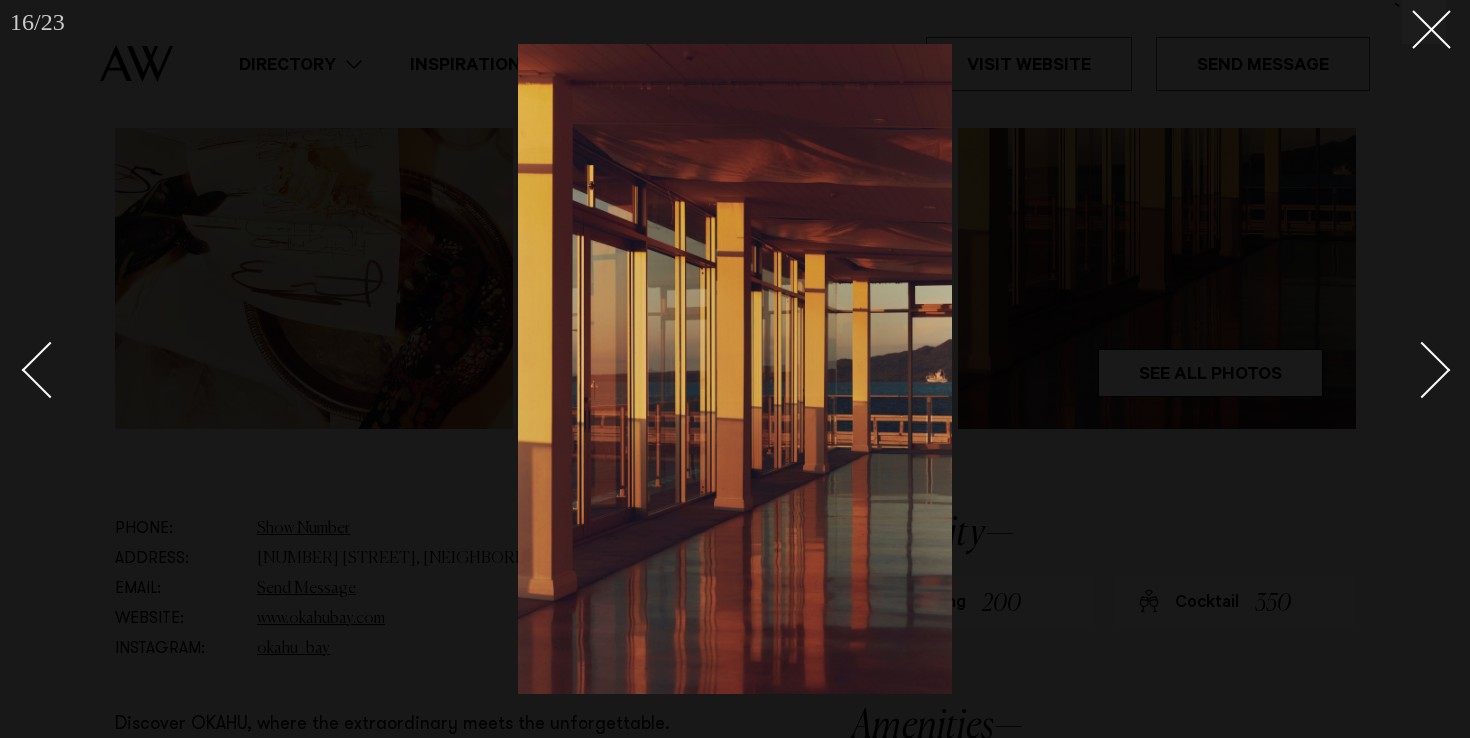 click at bounding box center (1422, 370) 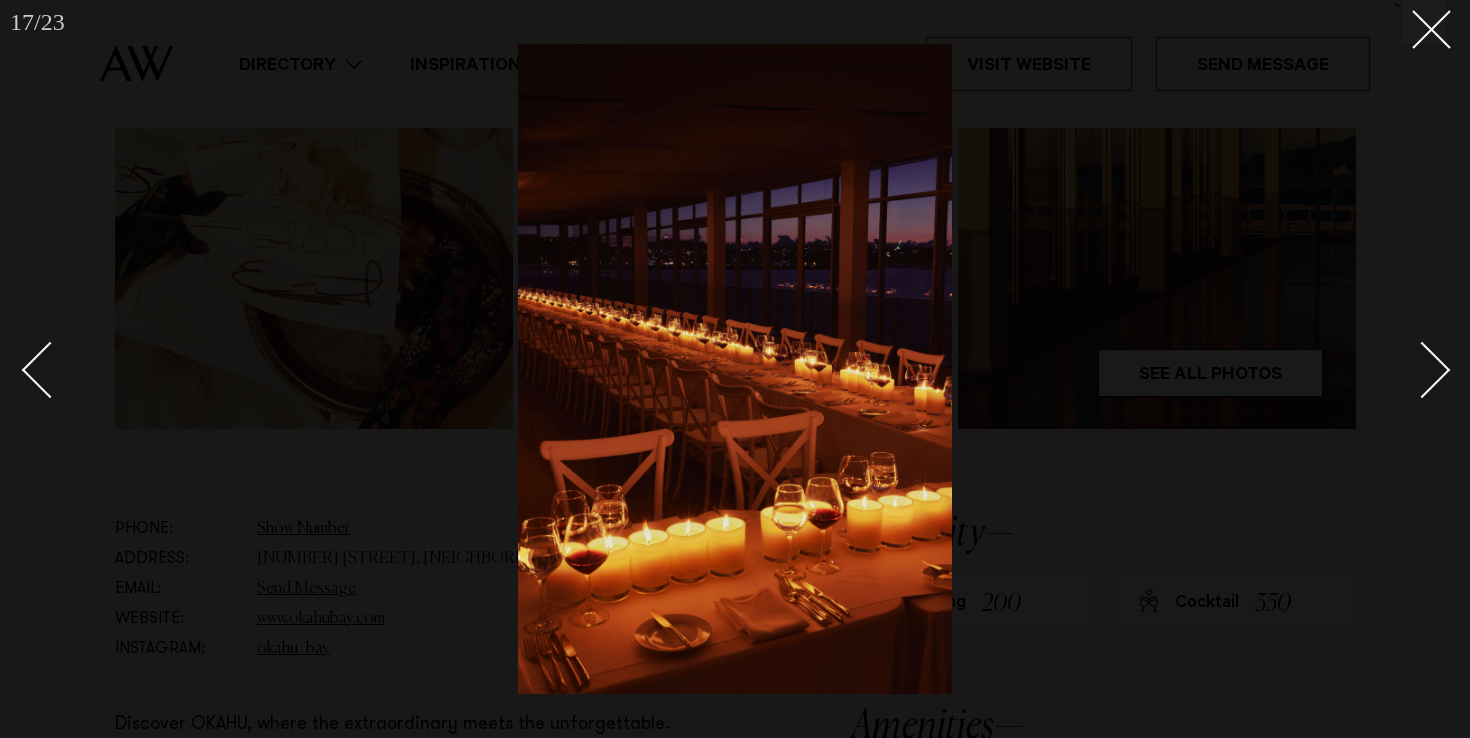 click at bounding box center (1422, 370) 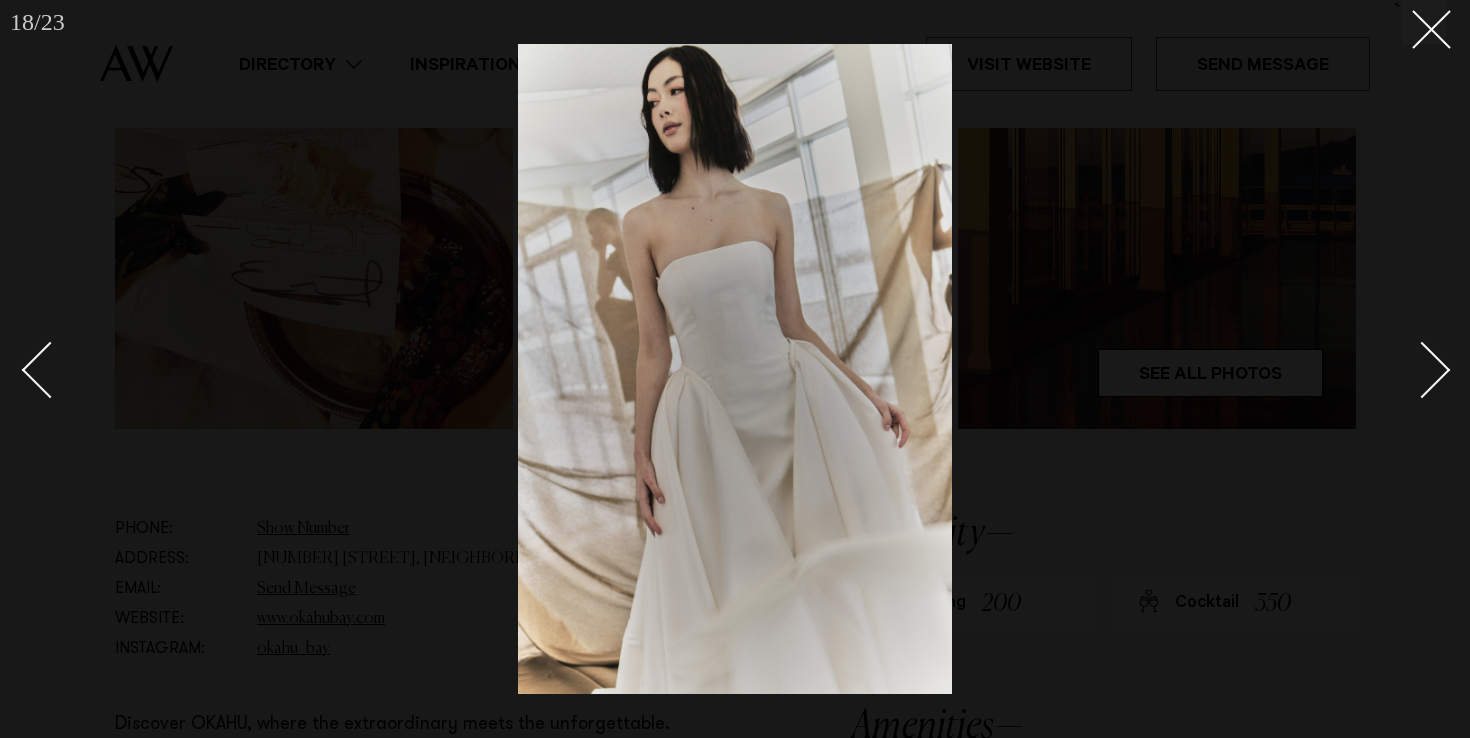 click at bounding box center (1422, 370) 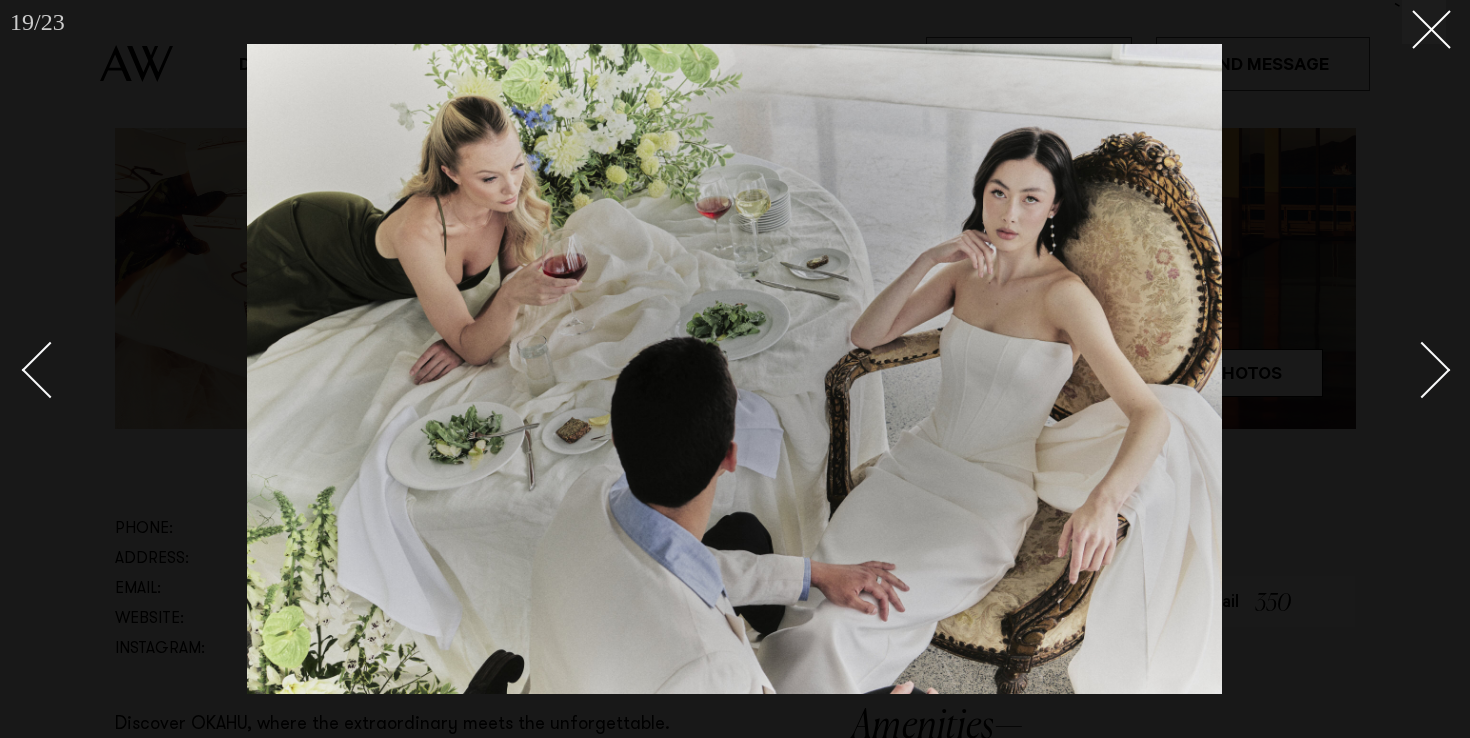 click at bounding box center (1422, 370) 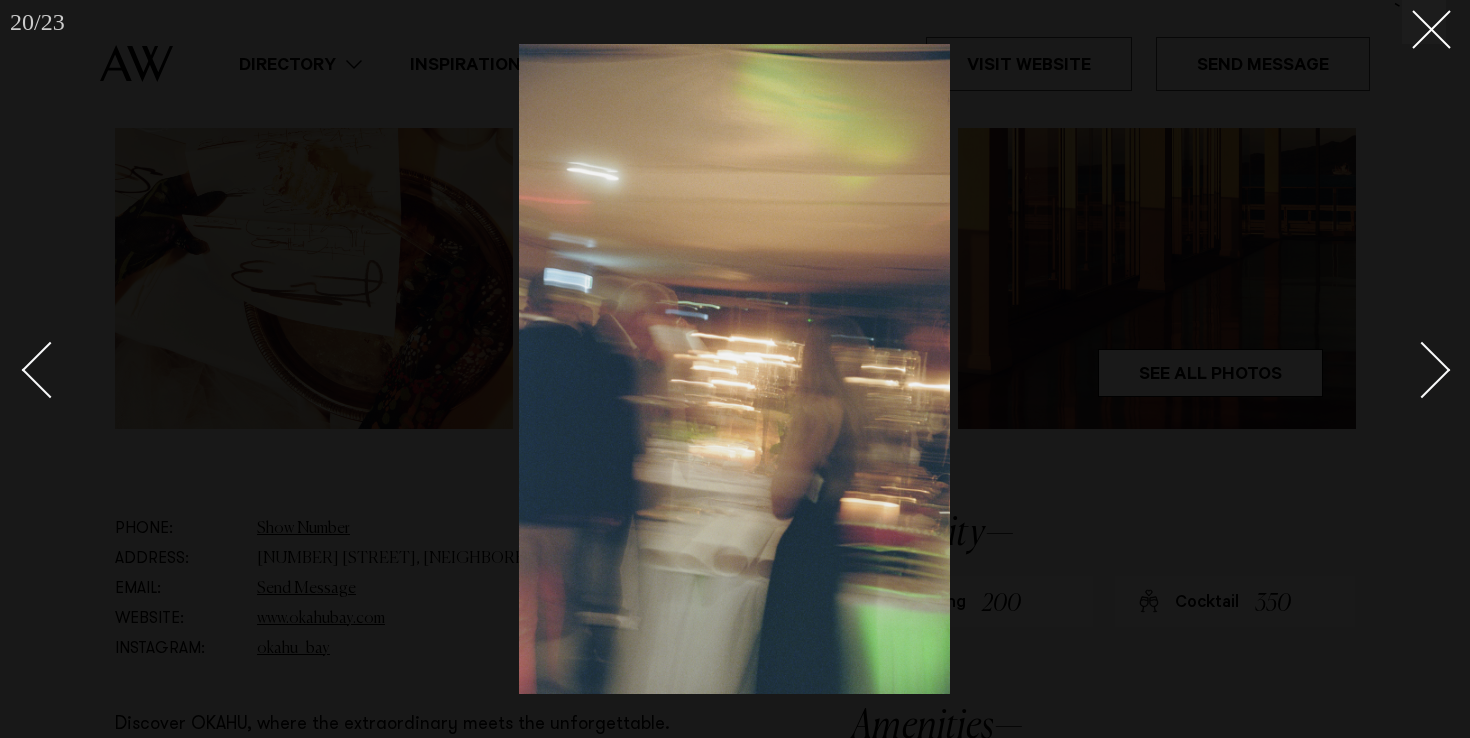 click at bounding box center [1422, 370] 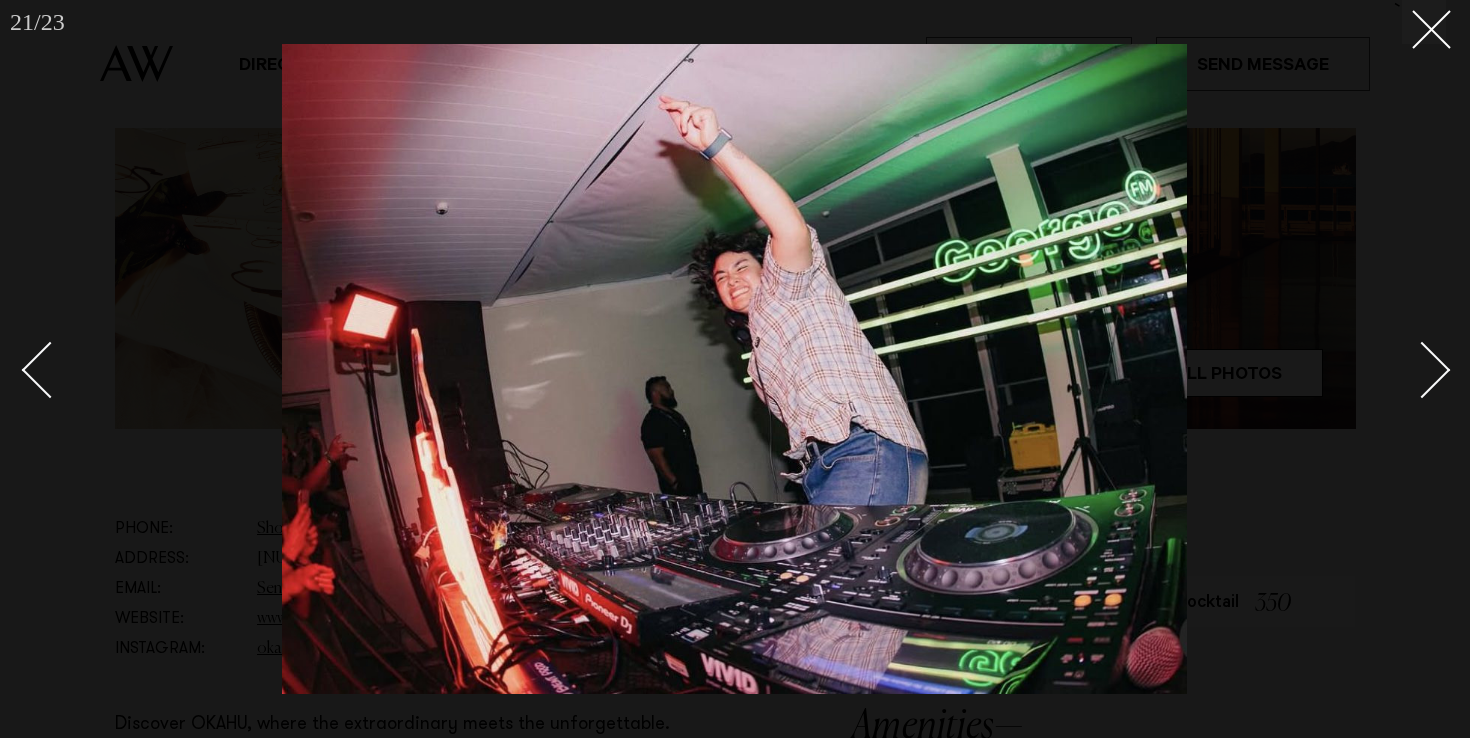 click at bounding box center (1422, 370) 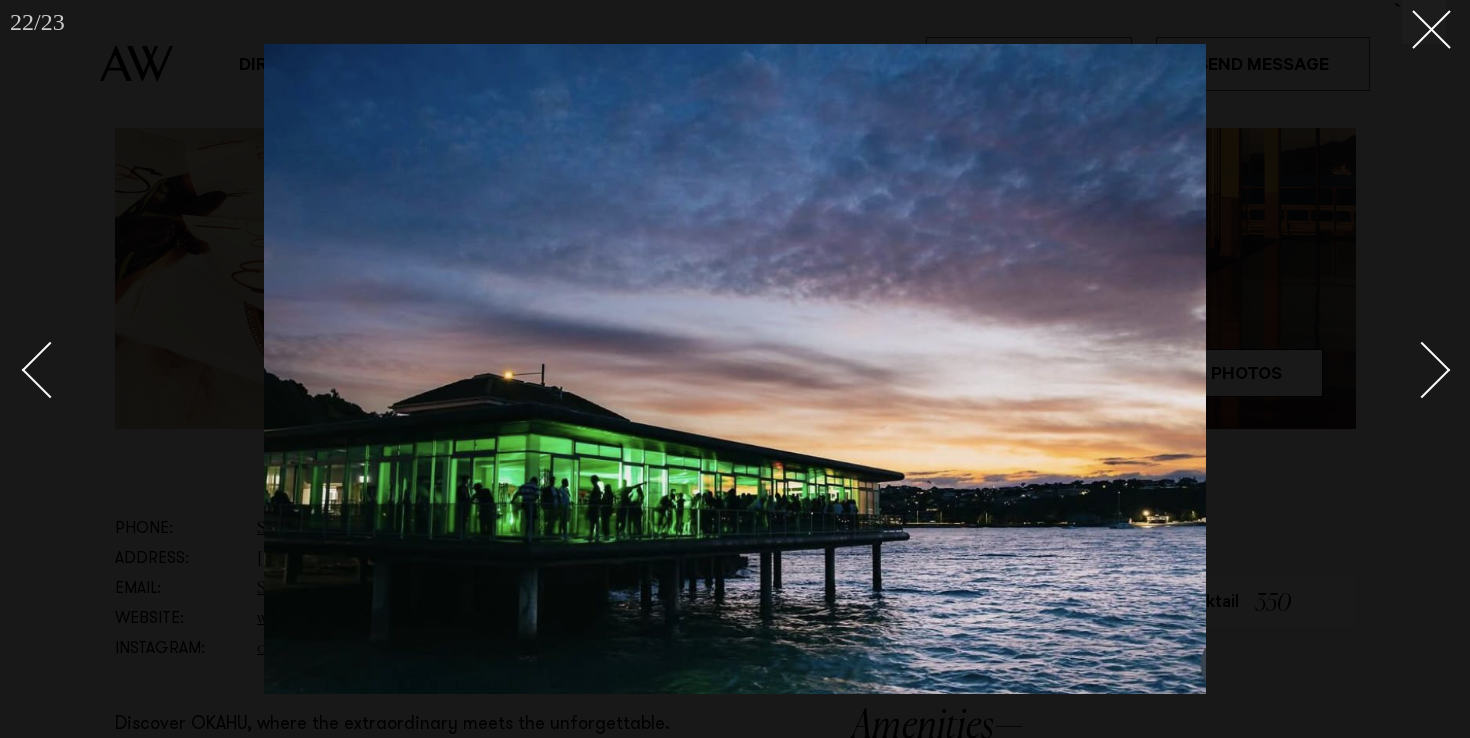 click at bounding box center [1422, 370] 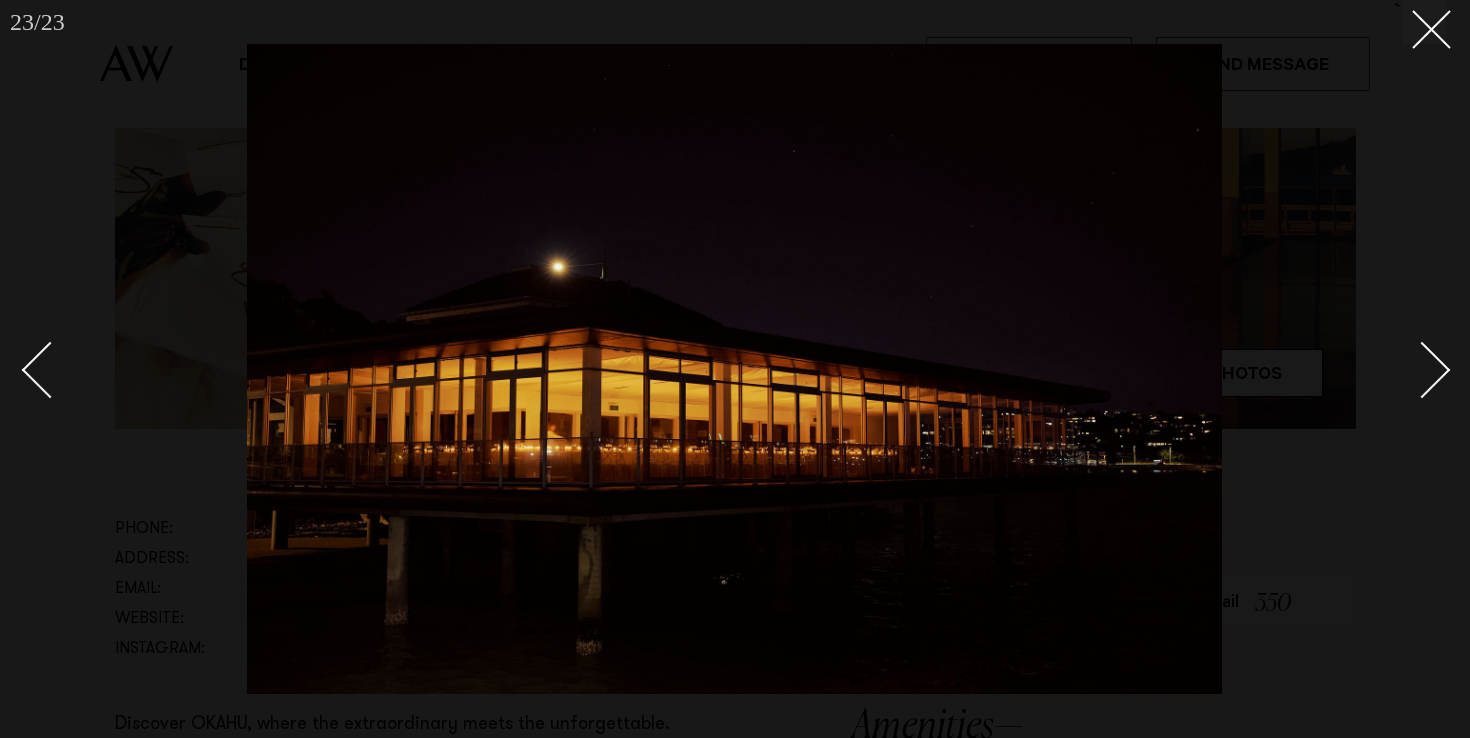 click at bounding box center [1422, 370] 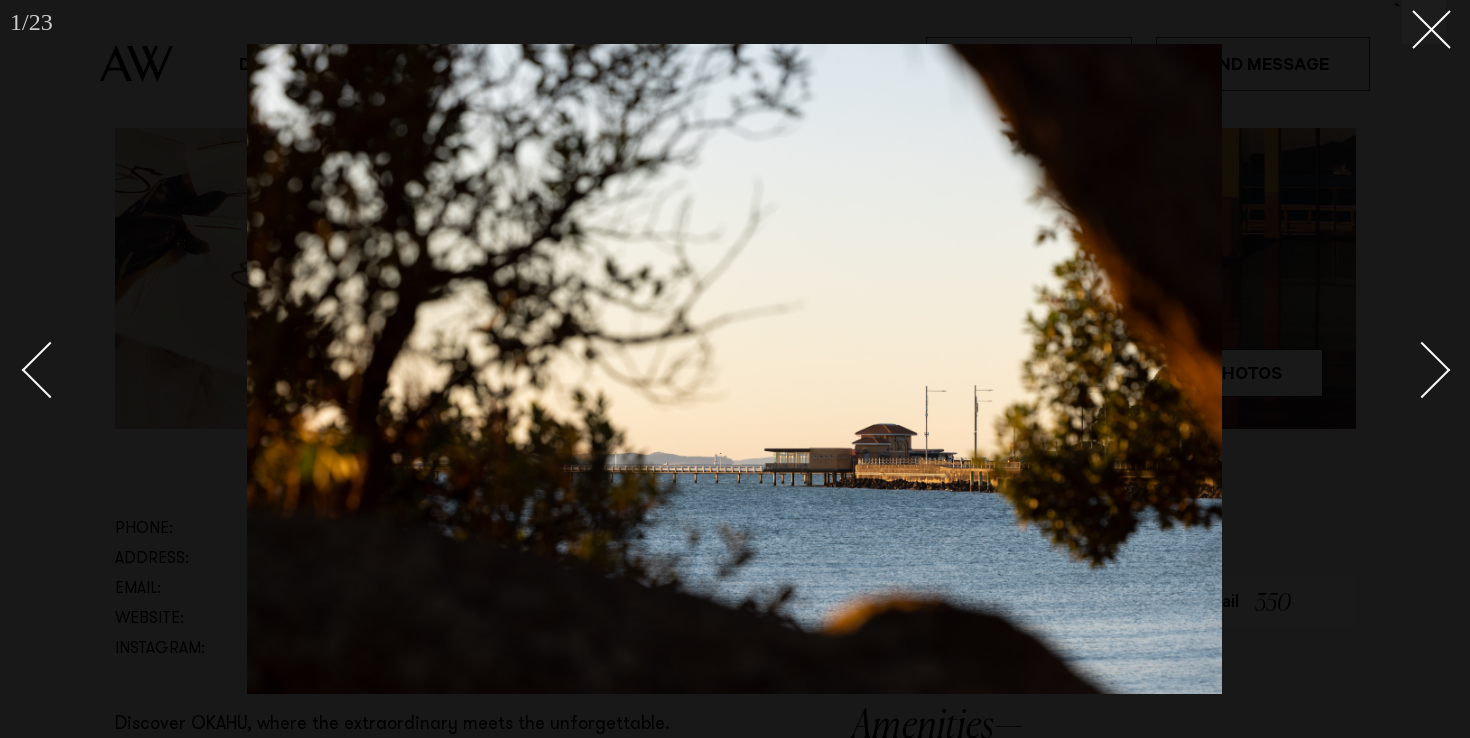 click at bounding box center (1422, 370) 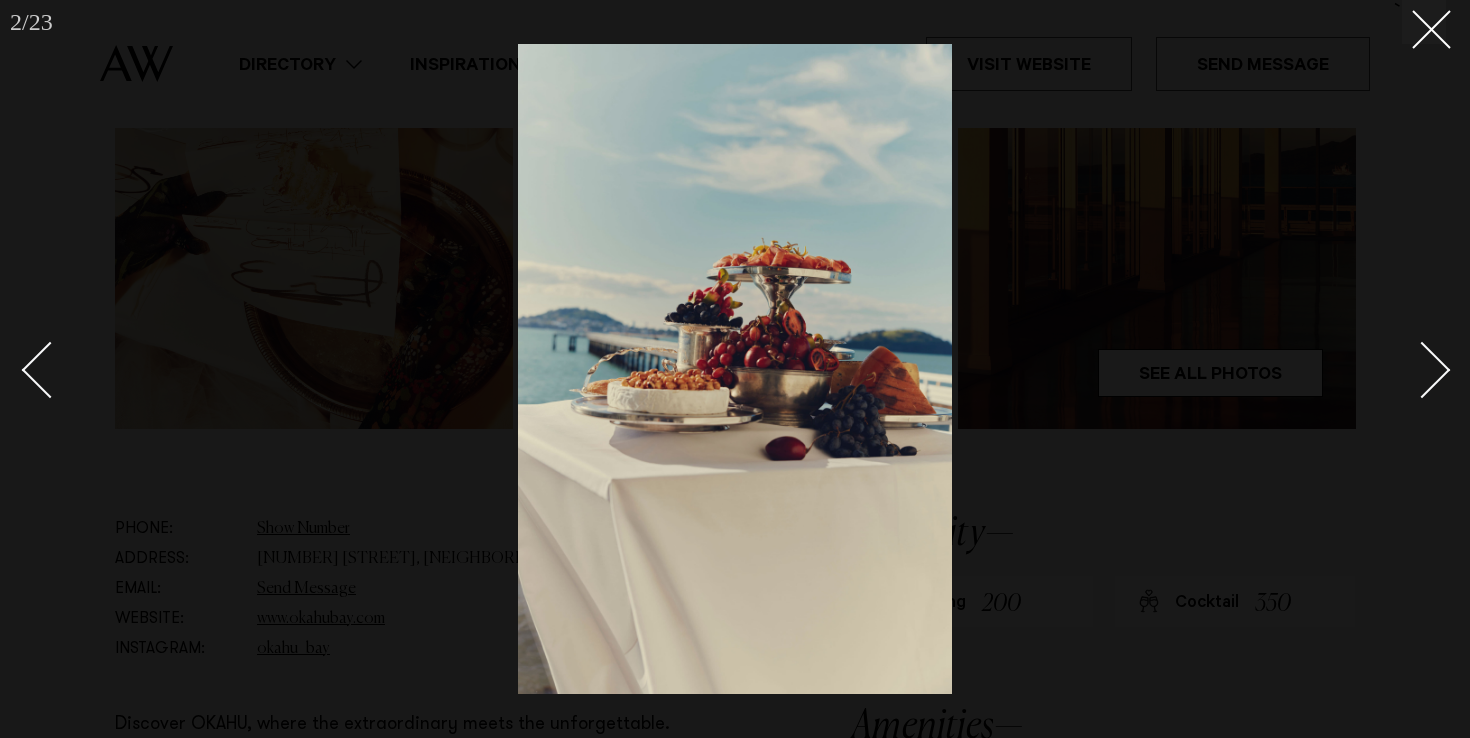 click at bounding box center [1422, 370] 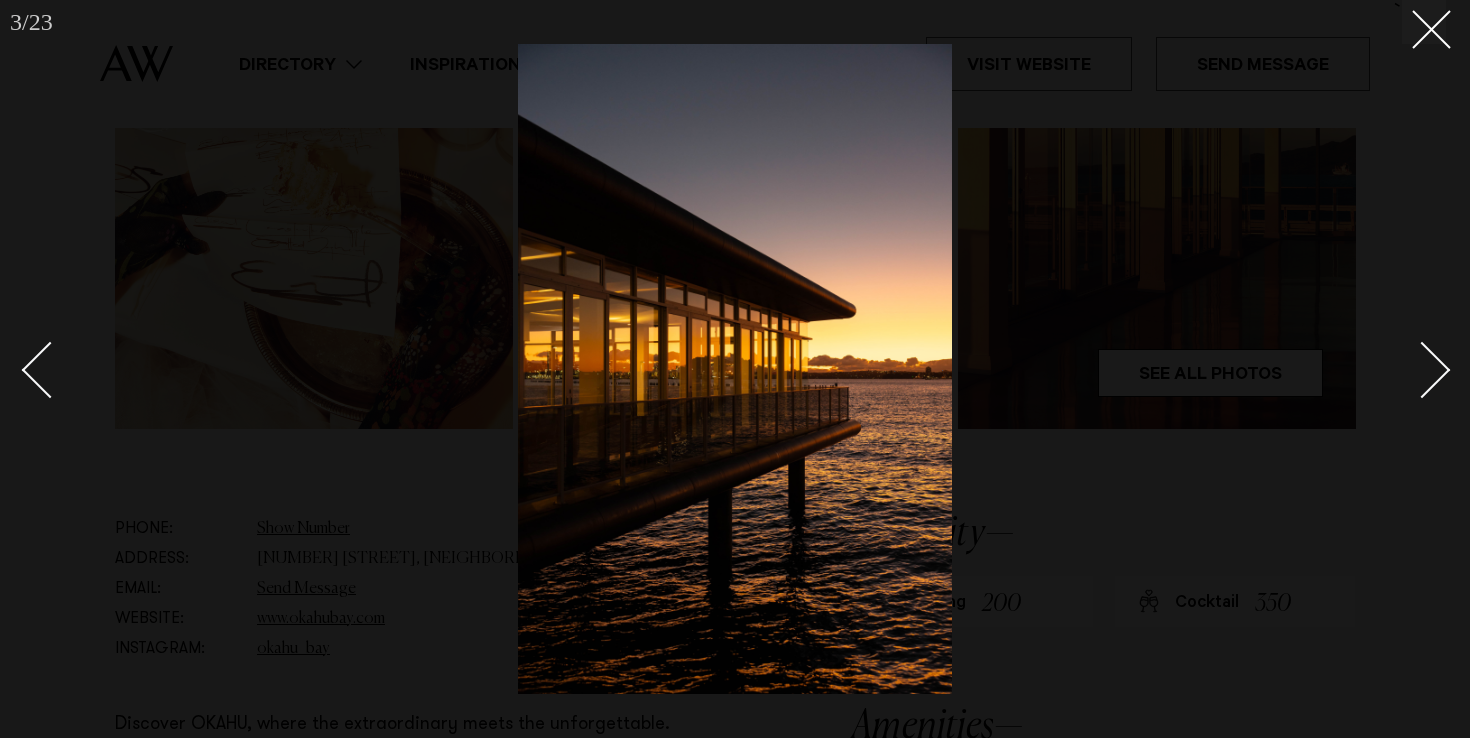 click at bounding box center (1422, 370) 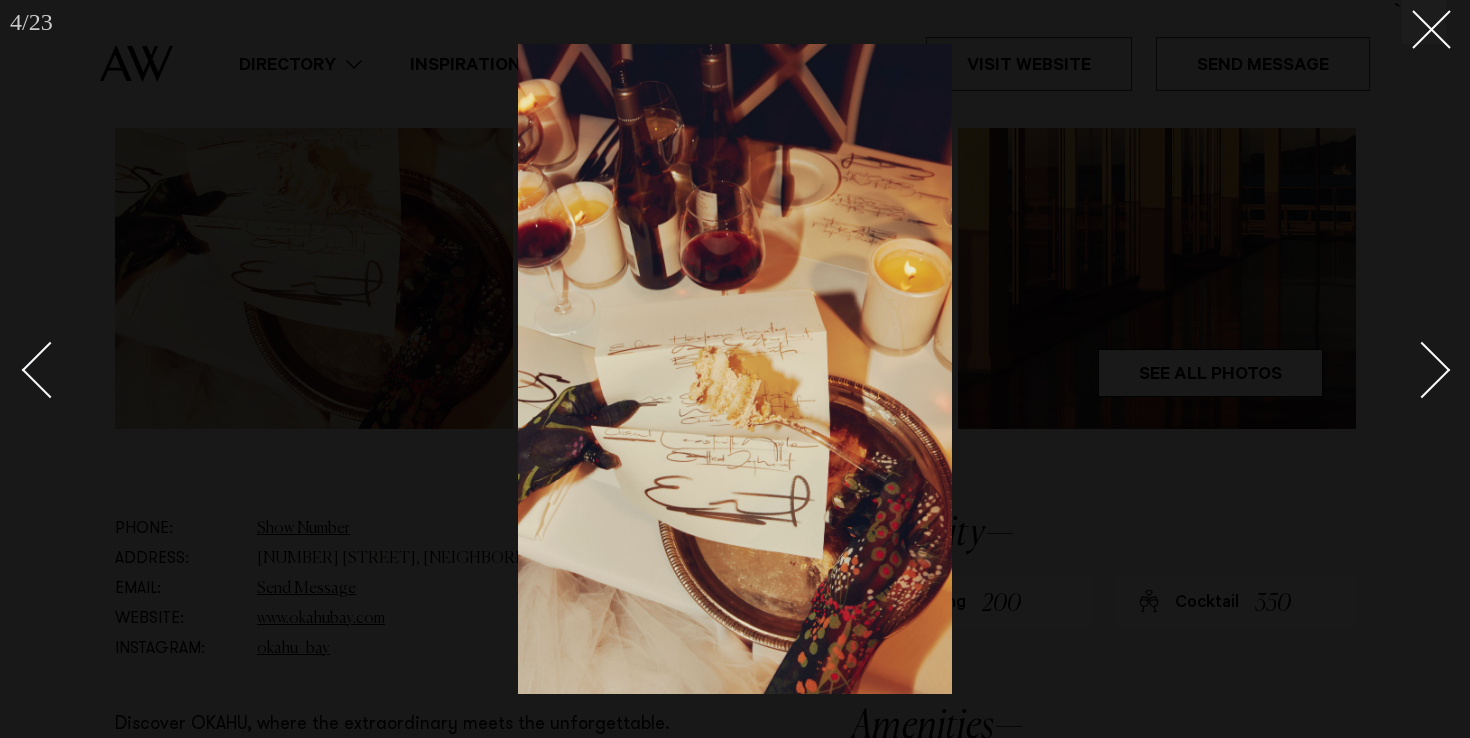 click at bounding box center [1422, 370] 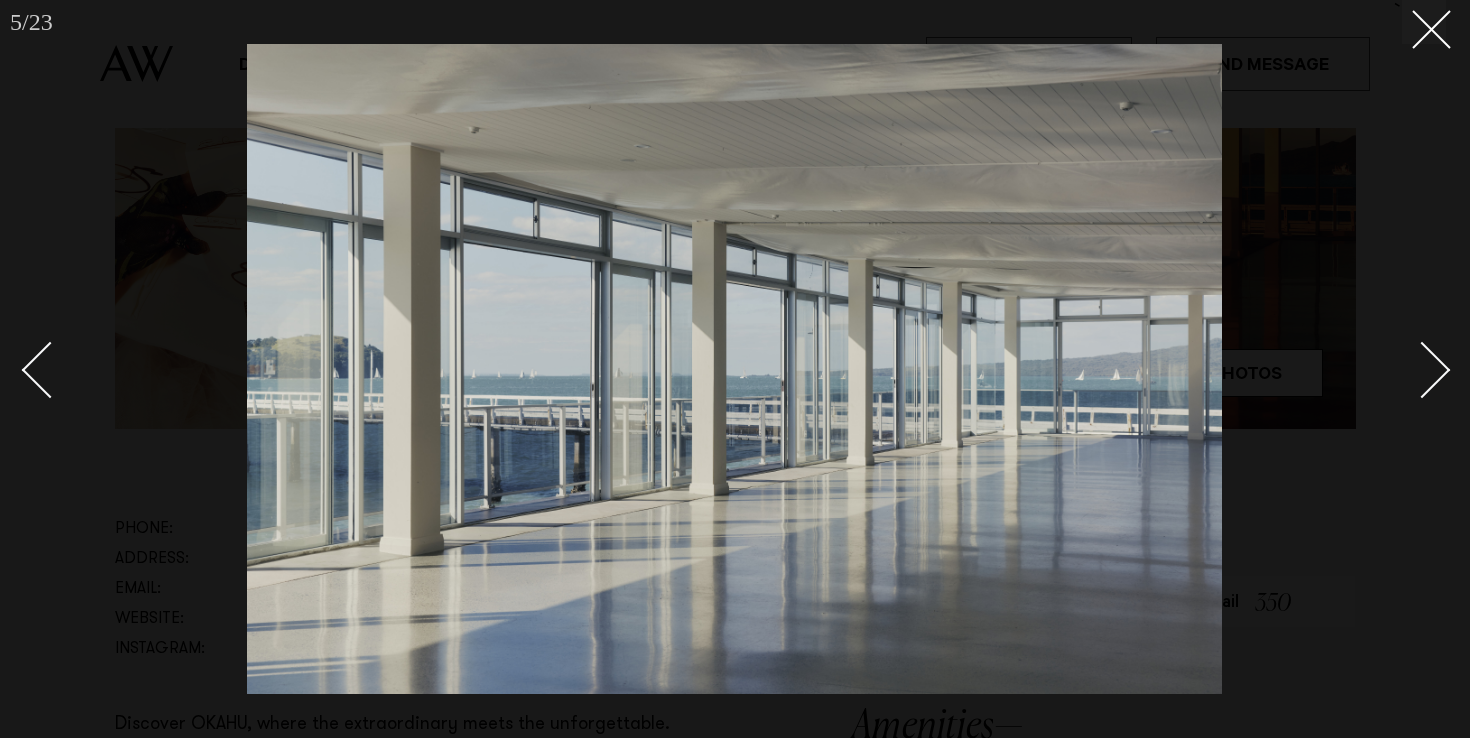click at bounding box center (735, 369) 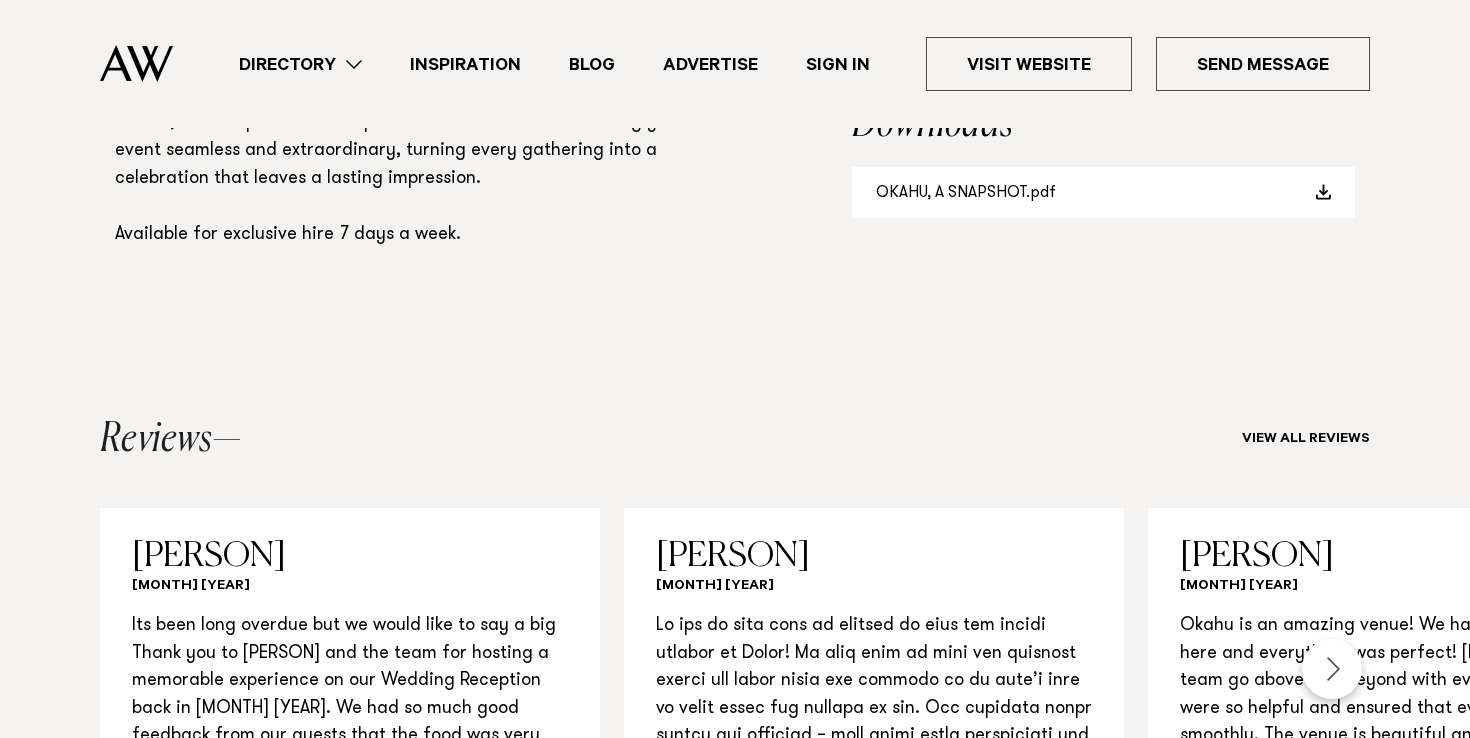 scroll, scrollTop: 1712, scrollLeft: 0, axis: vertical 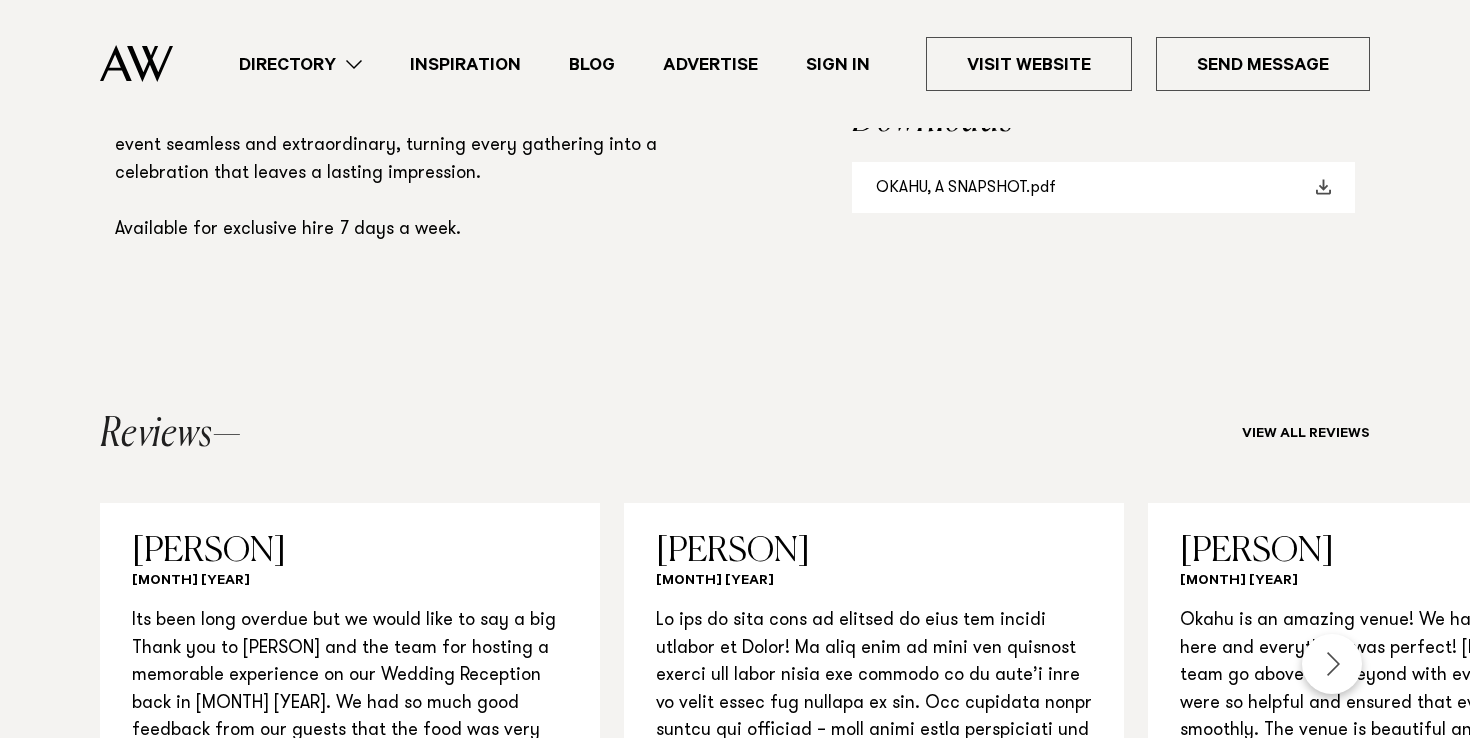 click on "OKAHU, A SNAPSHOT.pdf" at bounding box center [1103, 187] 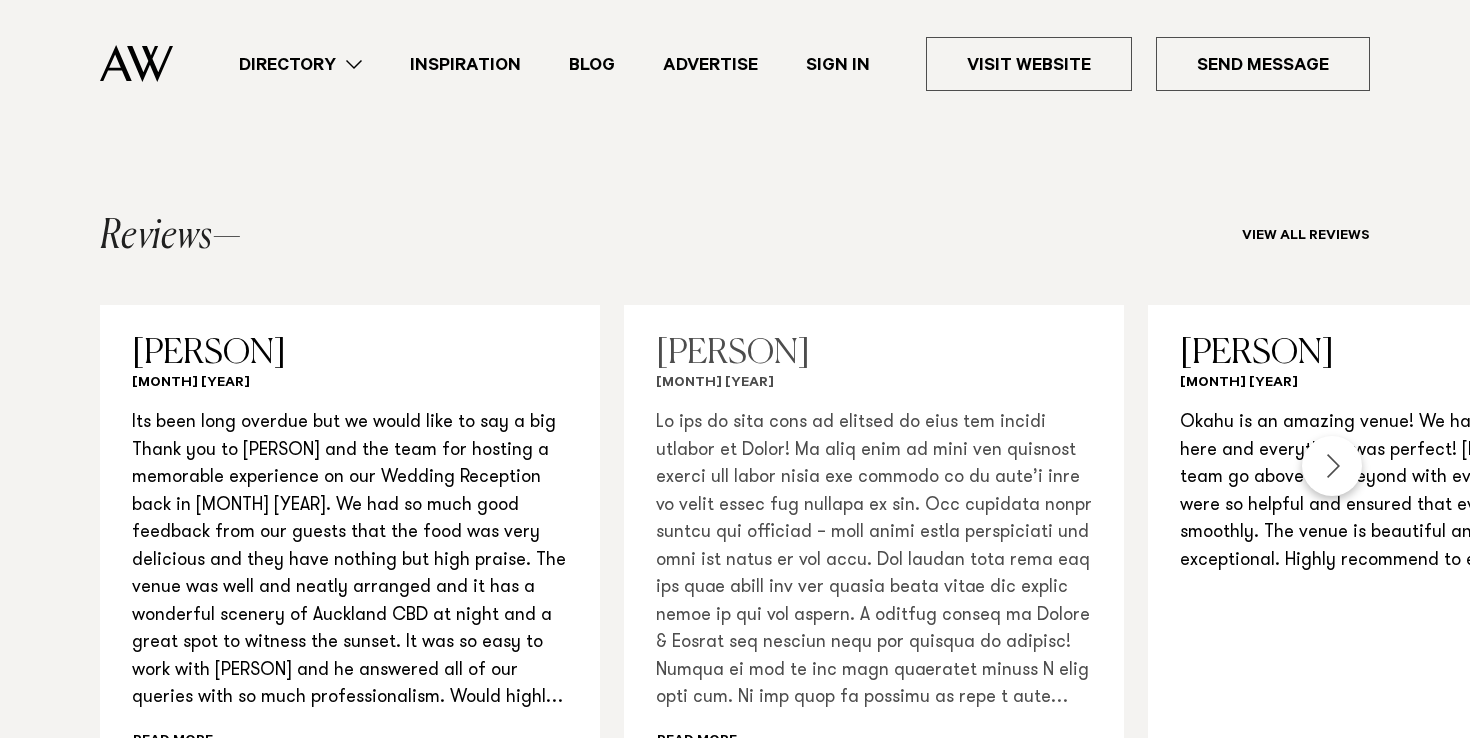 scroll, scrollTop: 1911, scrollLeft: 0, axis: vertical 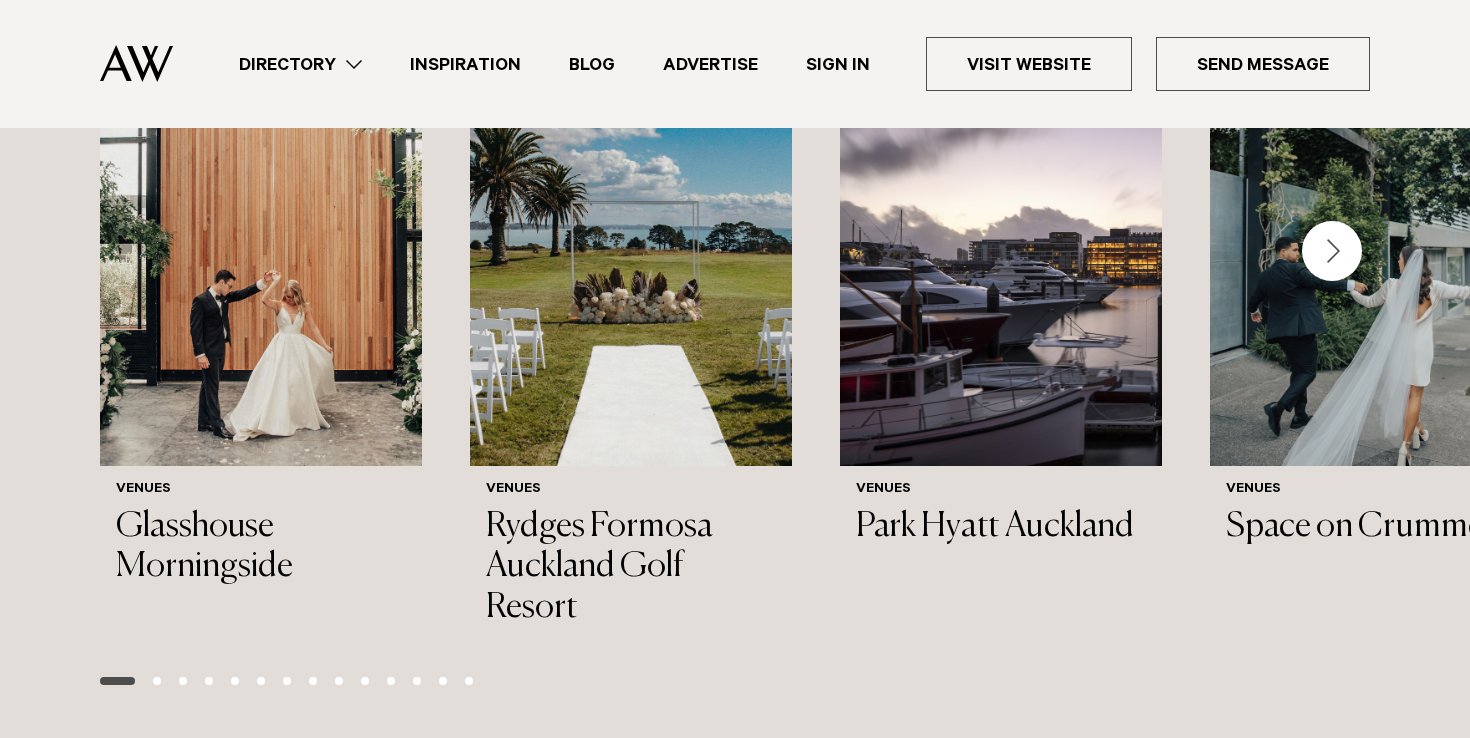 click at bounding box center (1332, 251) 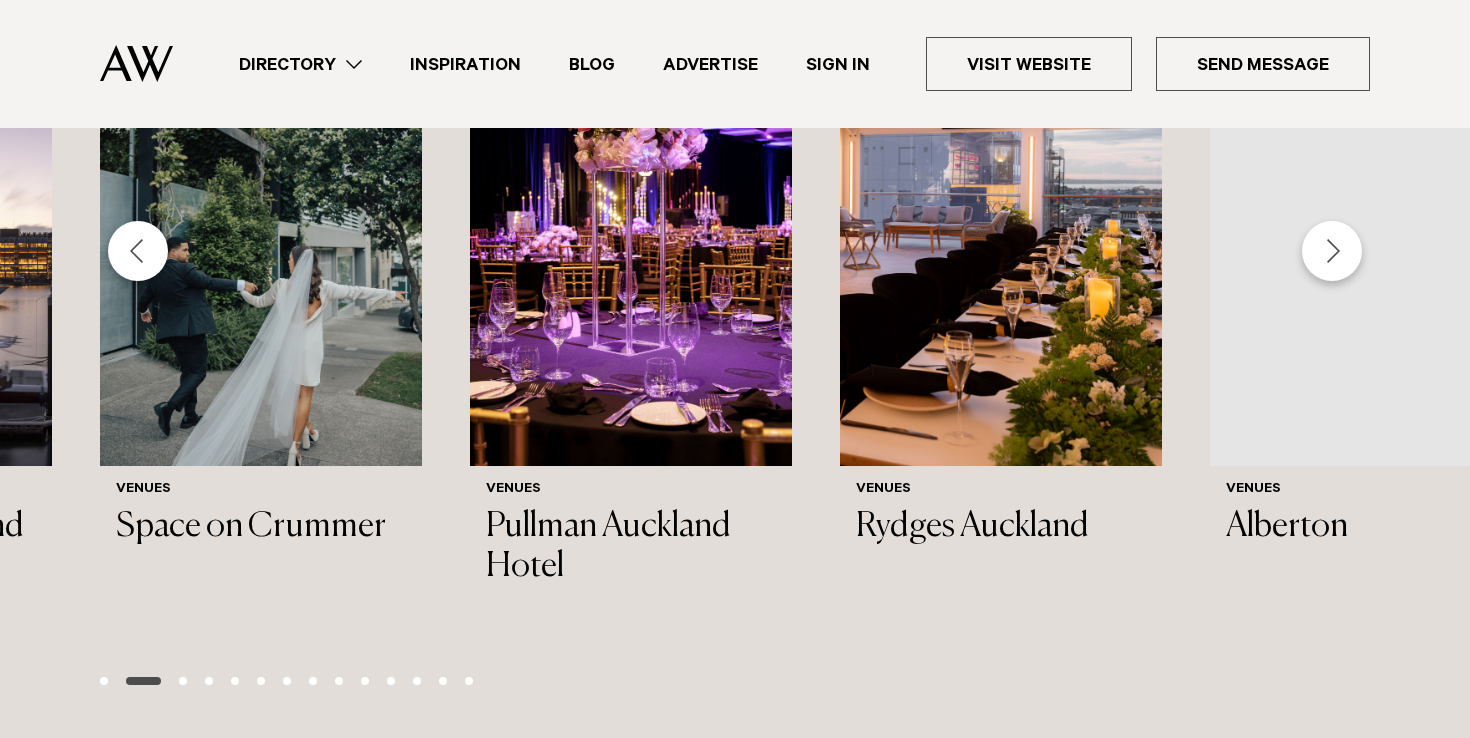 click at bounding box center [1332, 251] 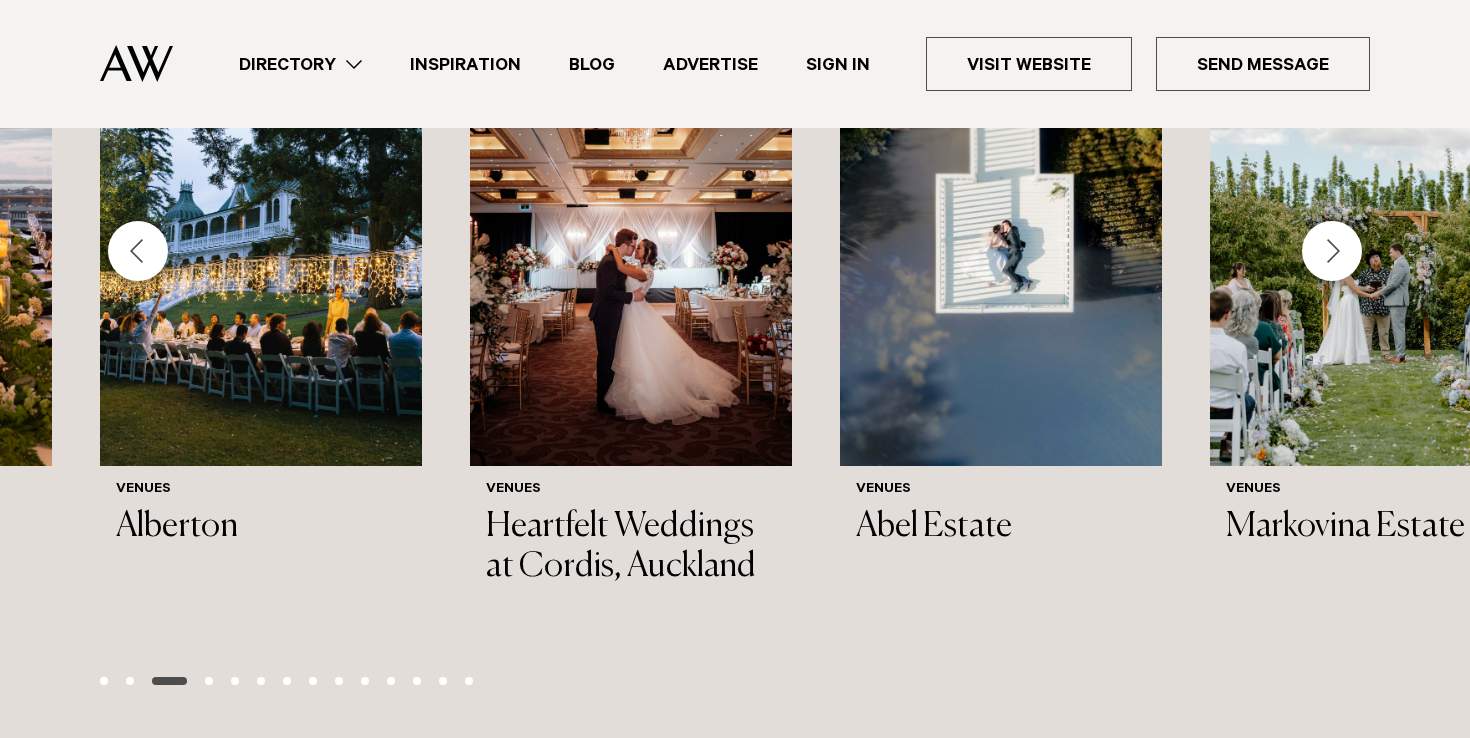click at bounding box center [1332, 251] 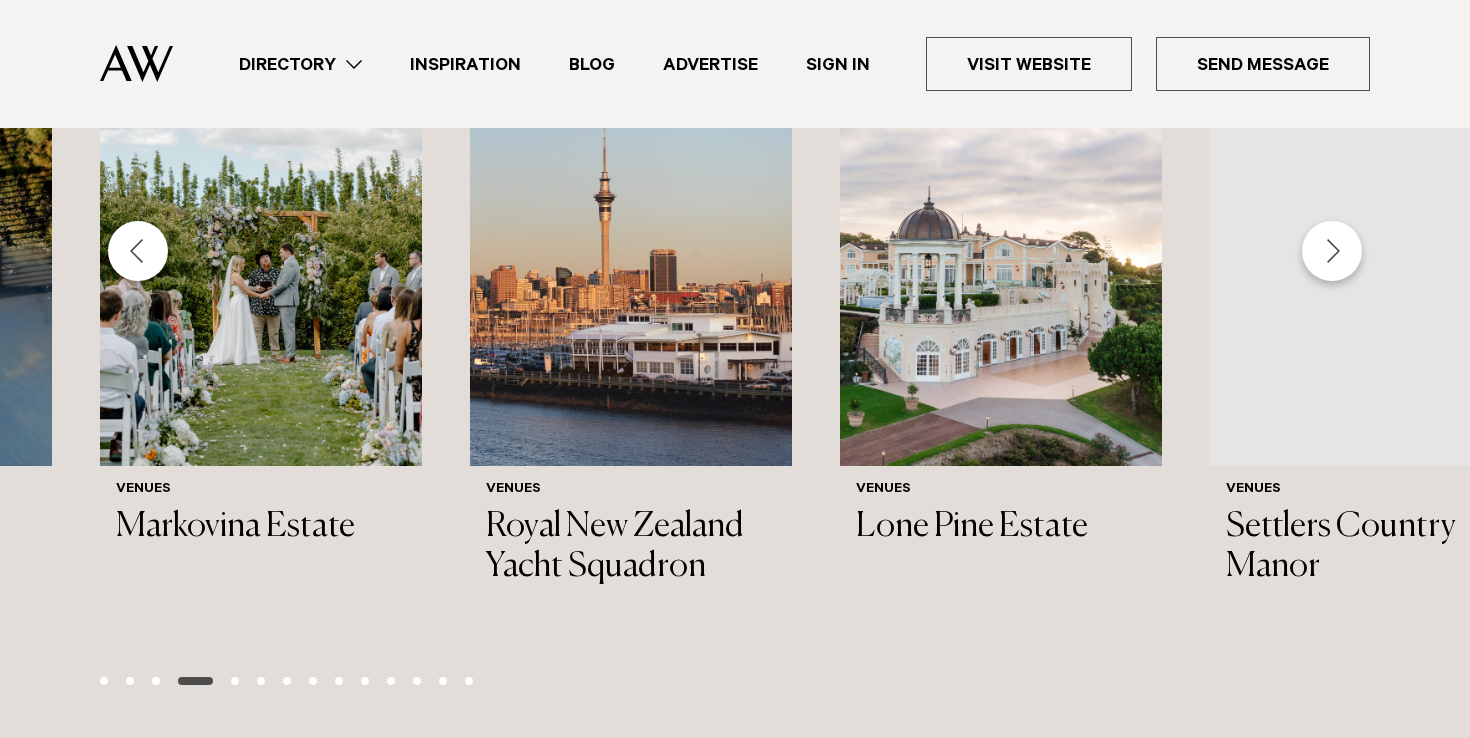 click at bounding box center (1332, 251) 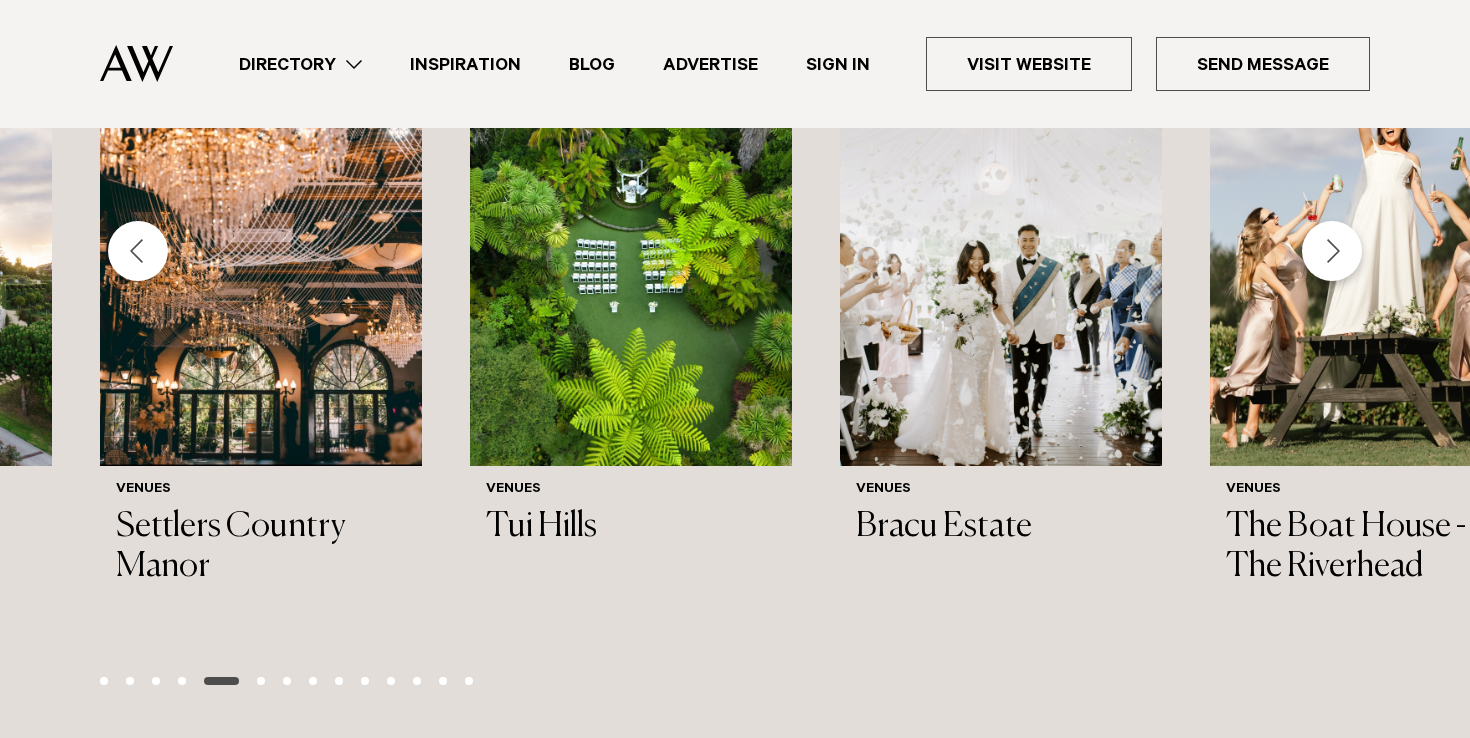 click at bounding box center (1332, 251) 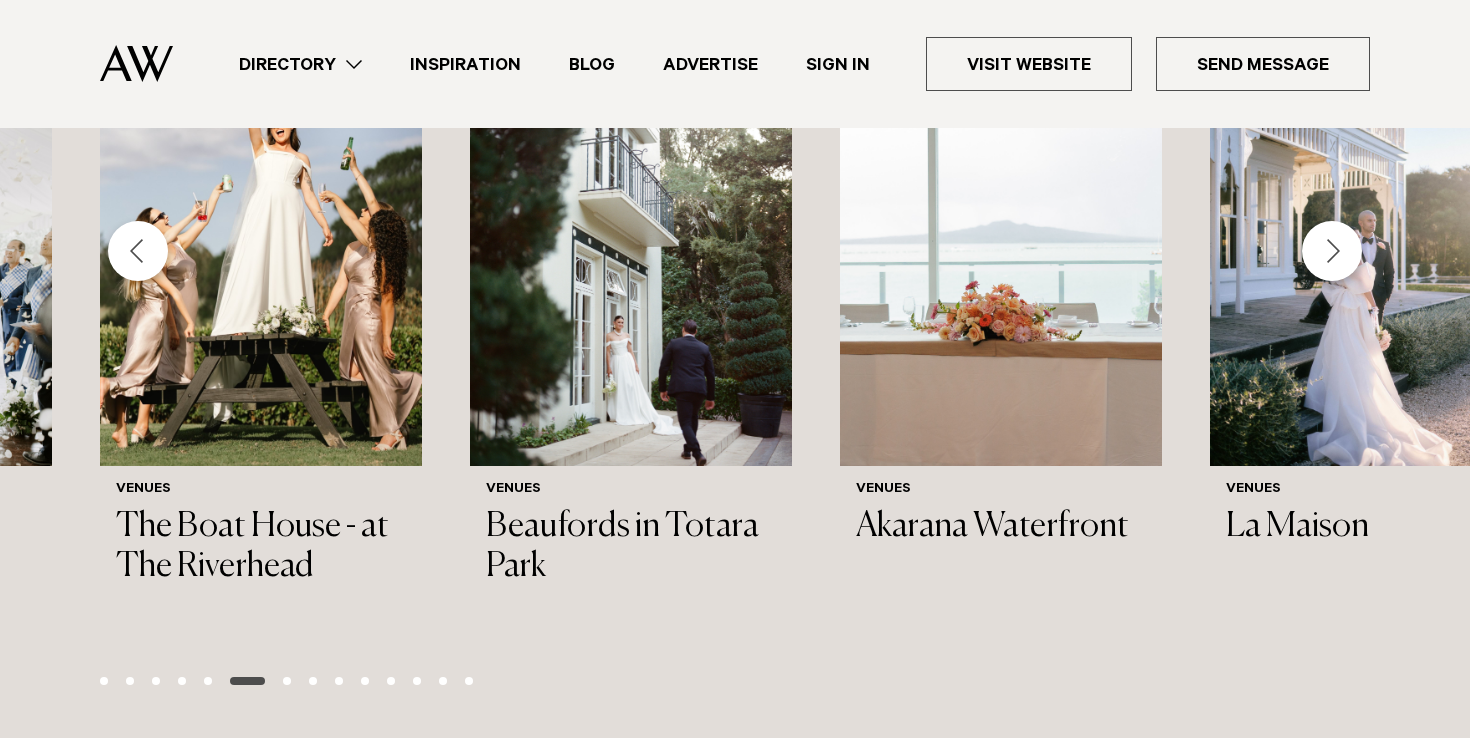 click at bounding box center (138, 251) 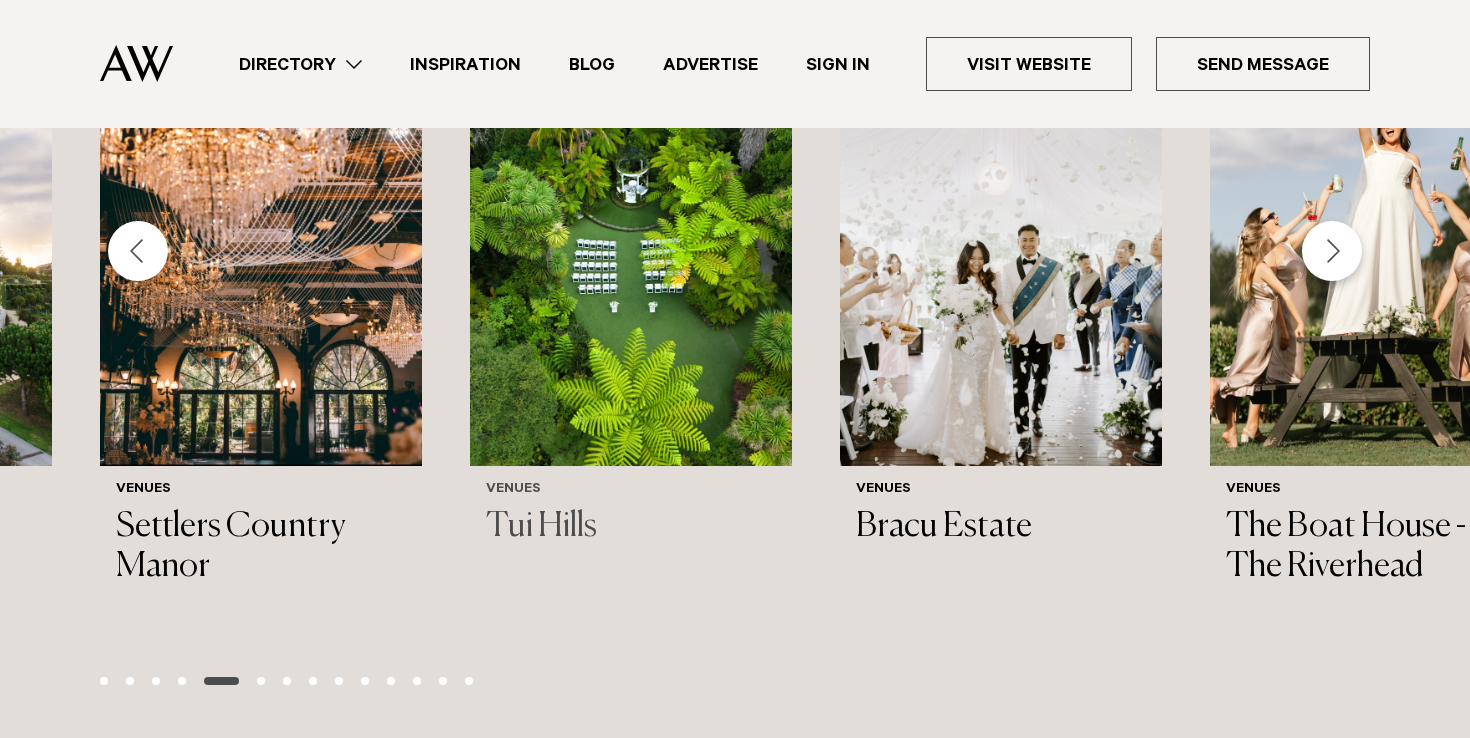 click at bounding box center (631, 250) 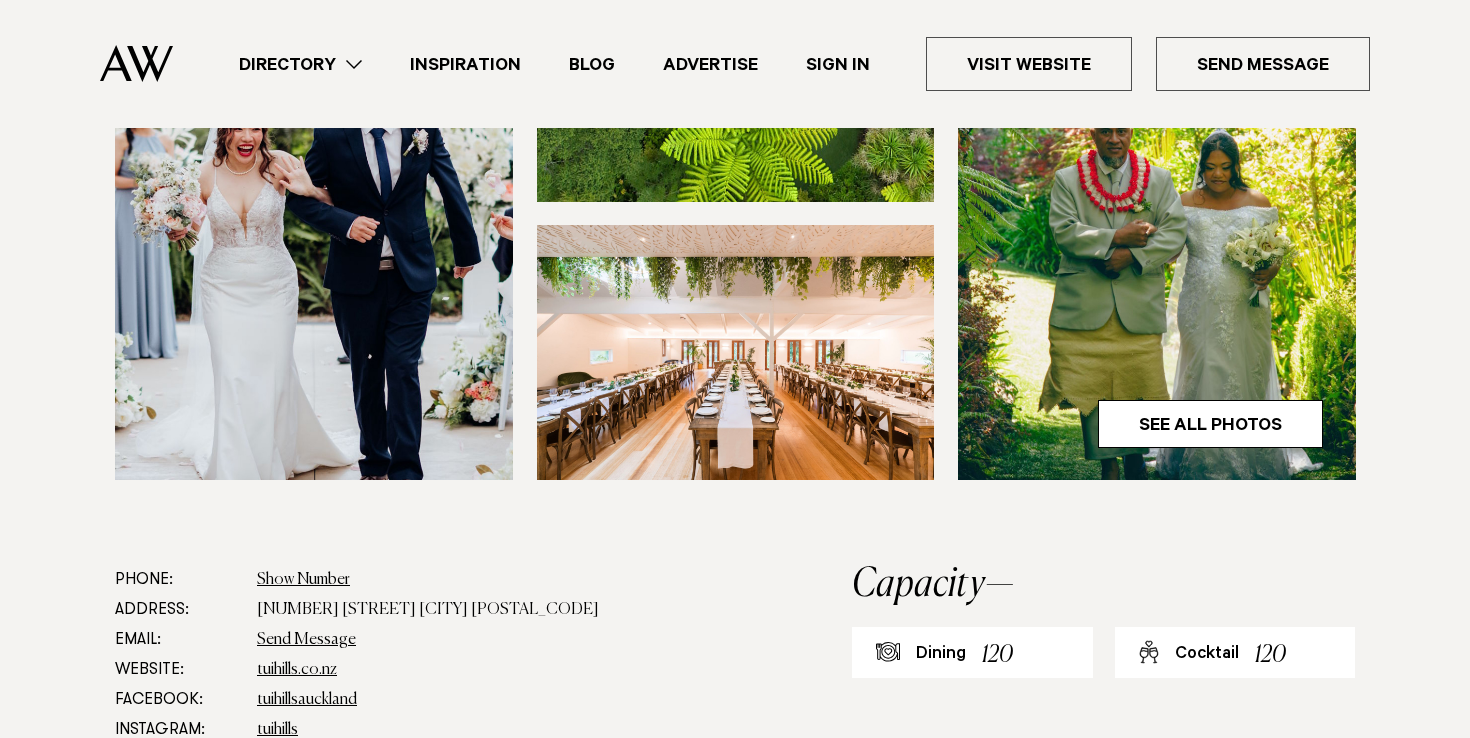 scroll, scrollTop: 572, scrollLeft: 0, axis: vertical 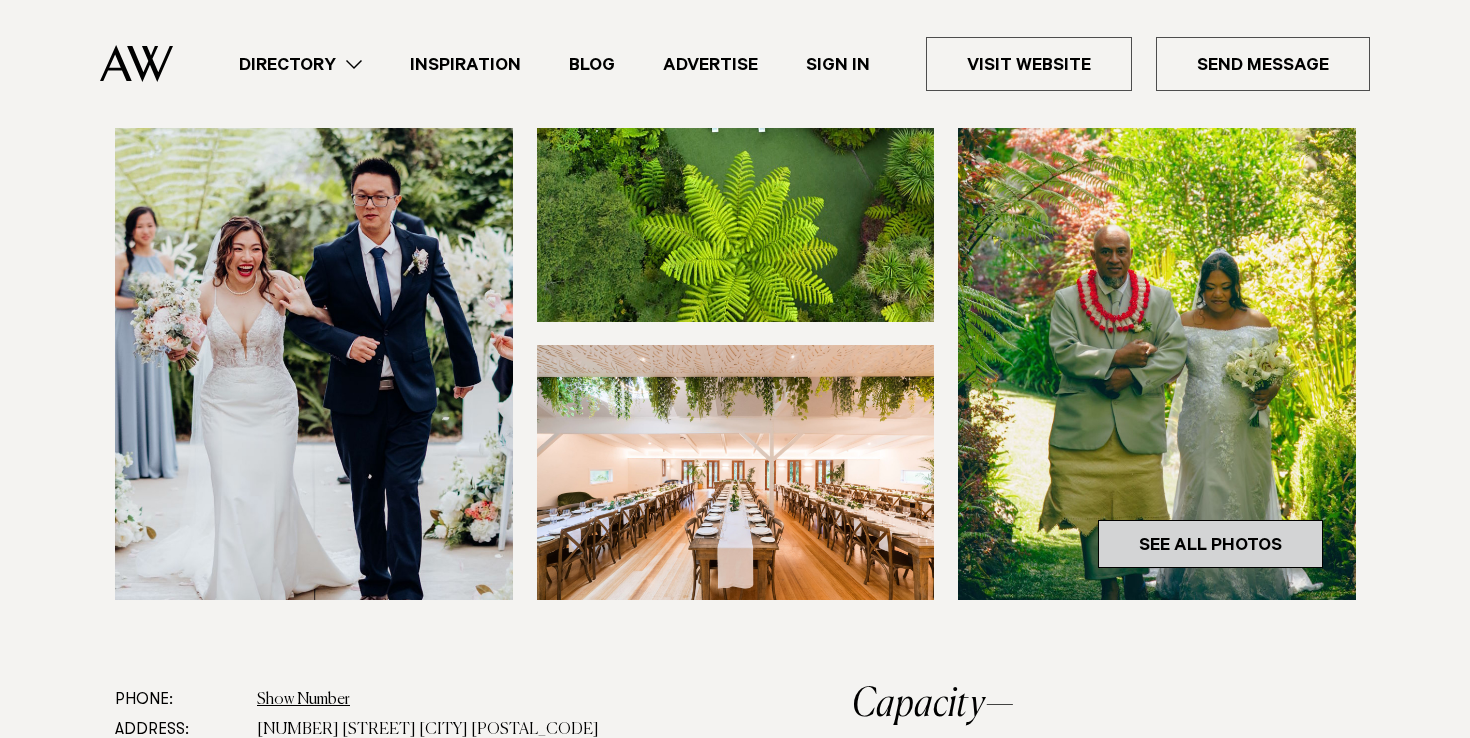 click on "See All Photos" at bounding box center [1210, 544] 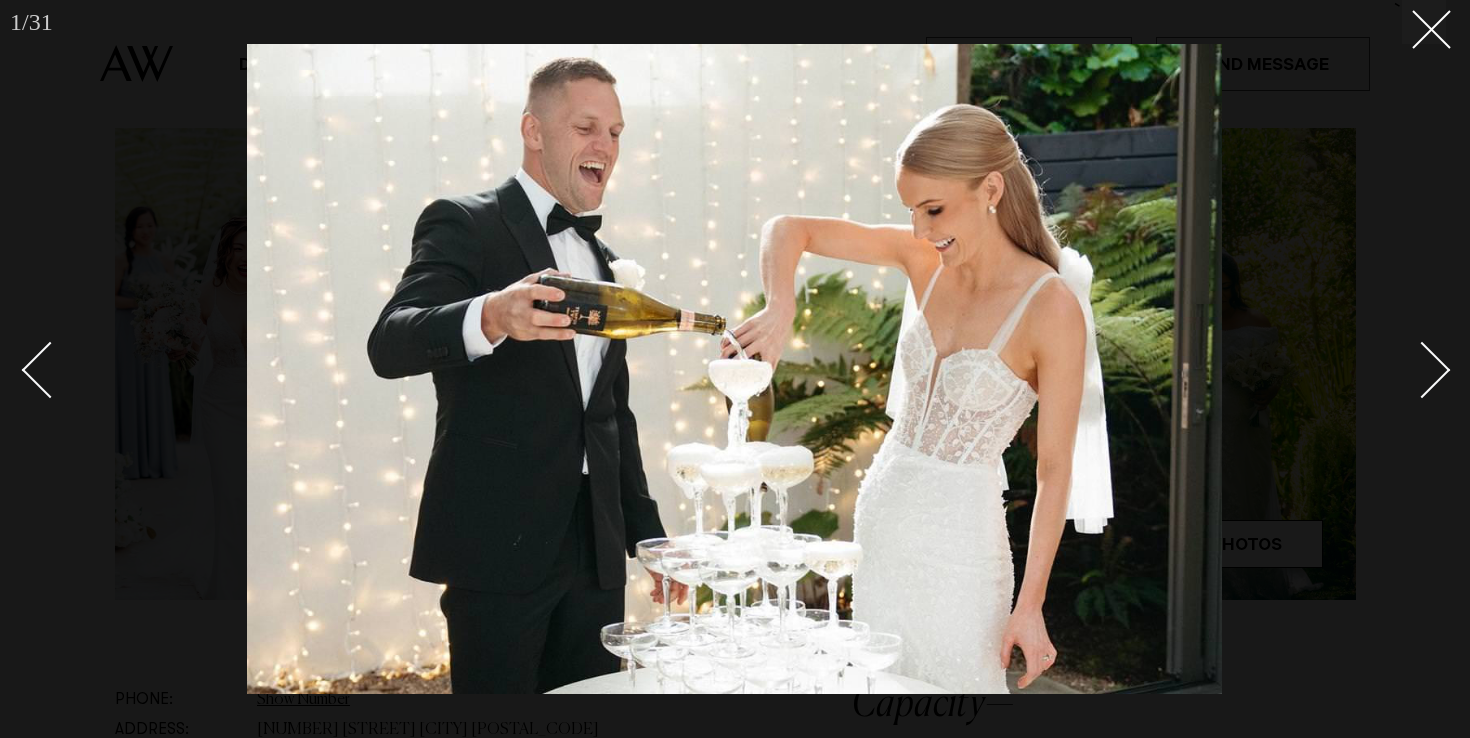 click at bounding box center (1422, 370) 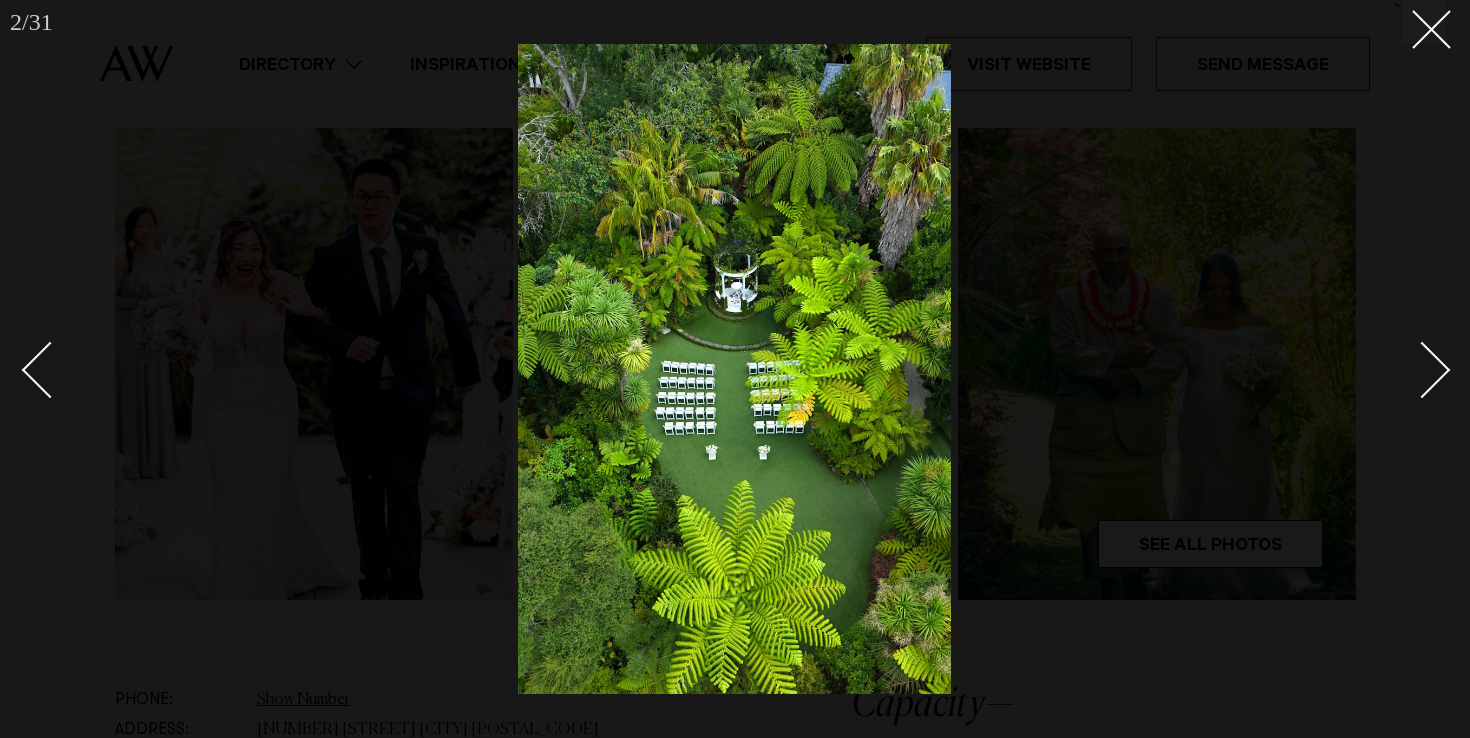 click at bounding box center [1422, 370] 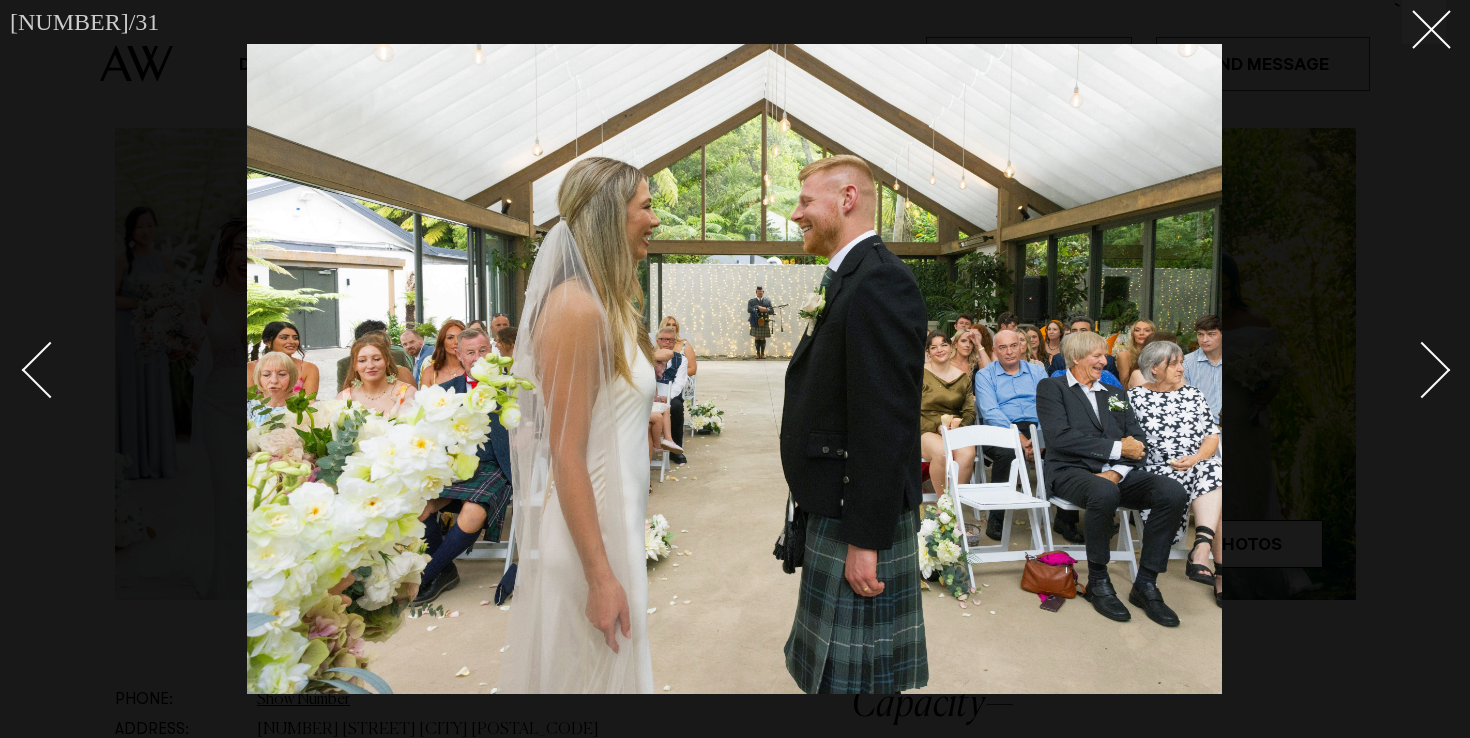 click at bounding box center [1422, 370] 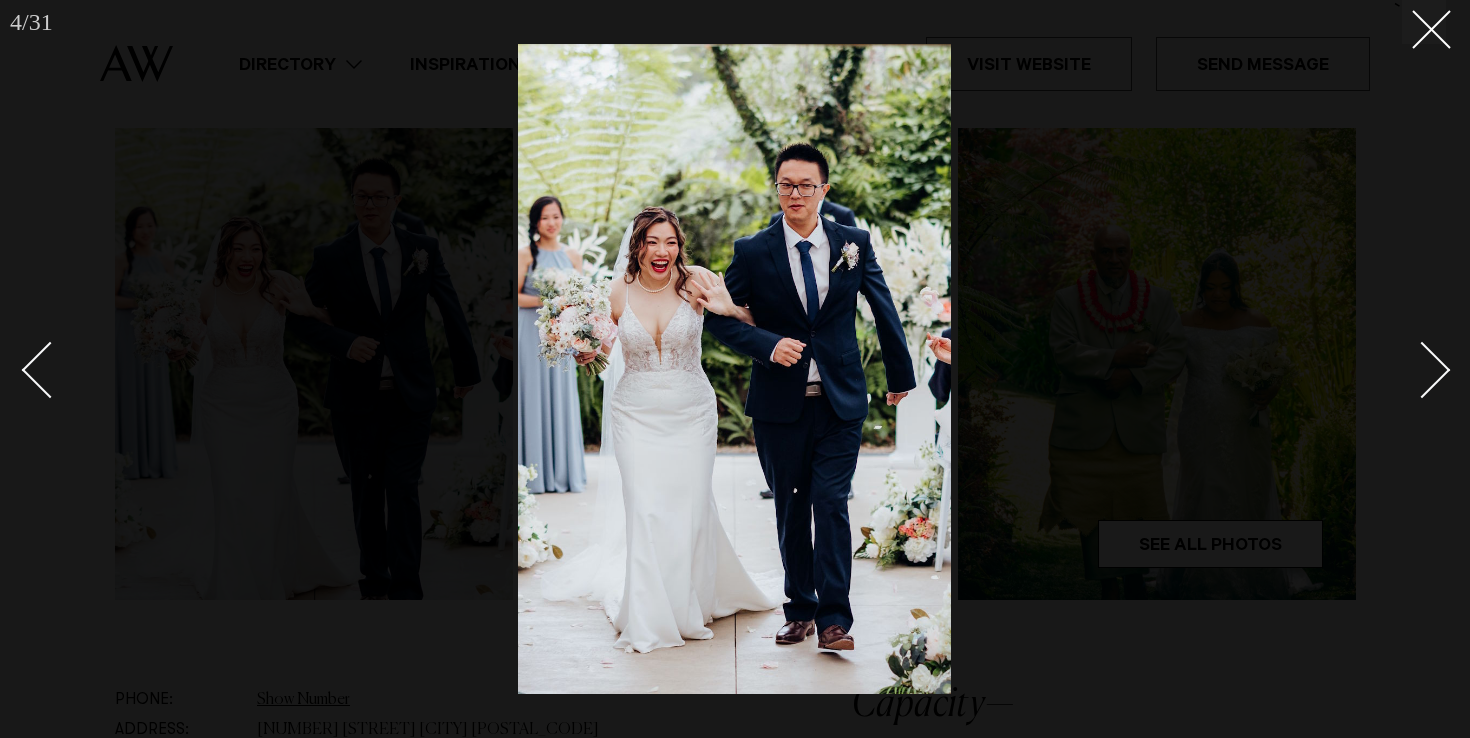 click at bounding box center [1422, 370] 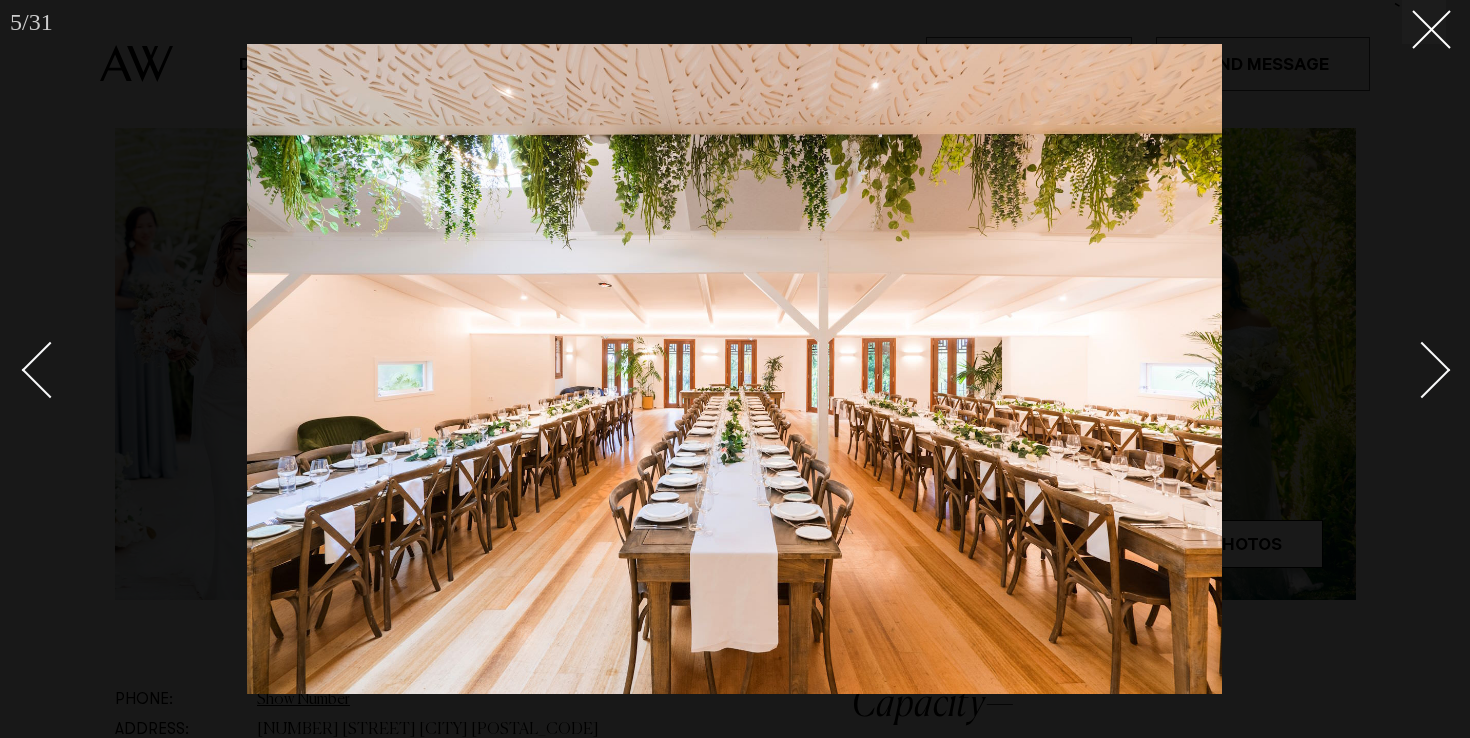click at bounding box center [1422, 370] 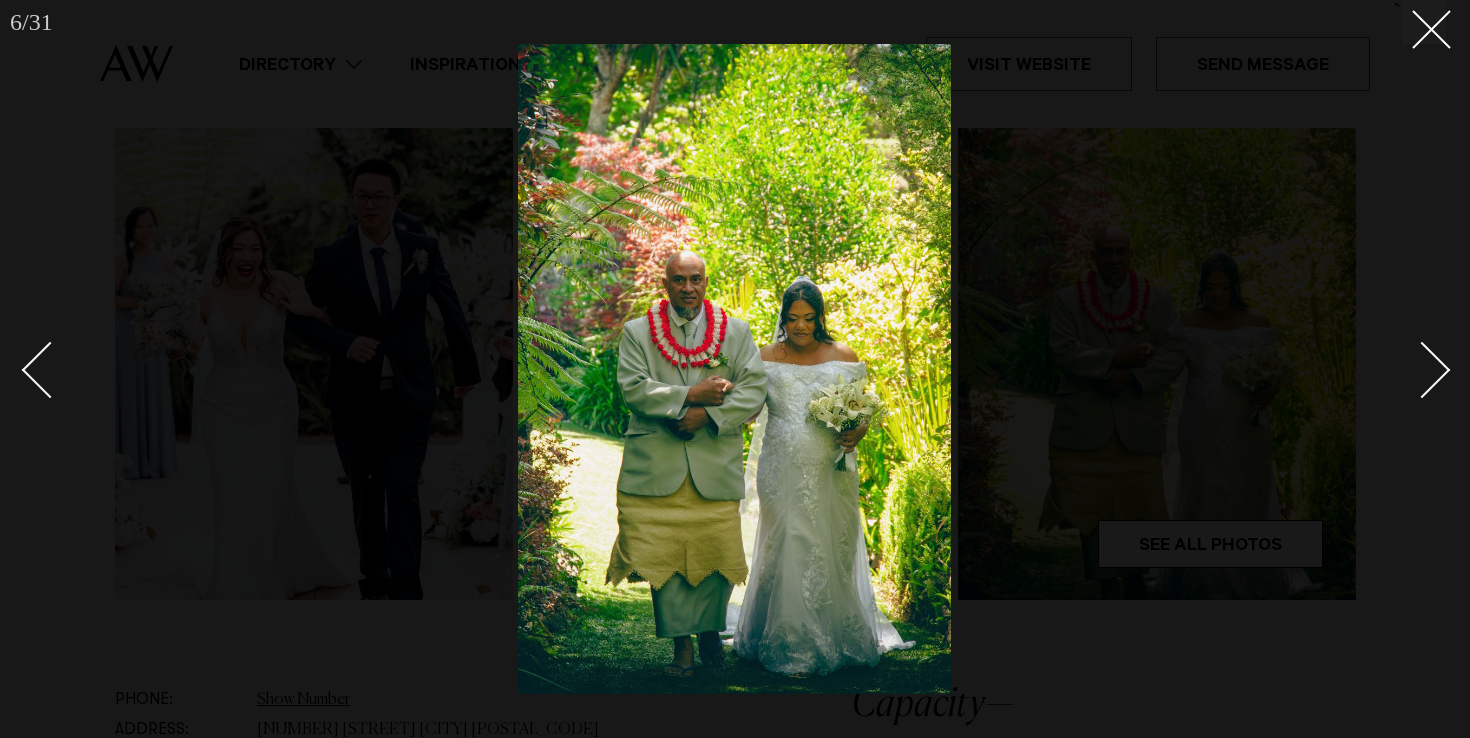 click at bounding box center (1422, 370) 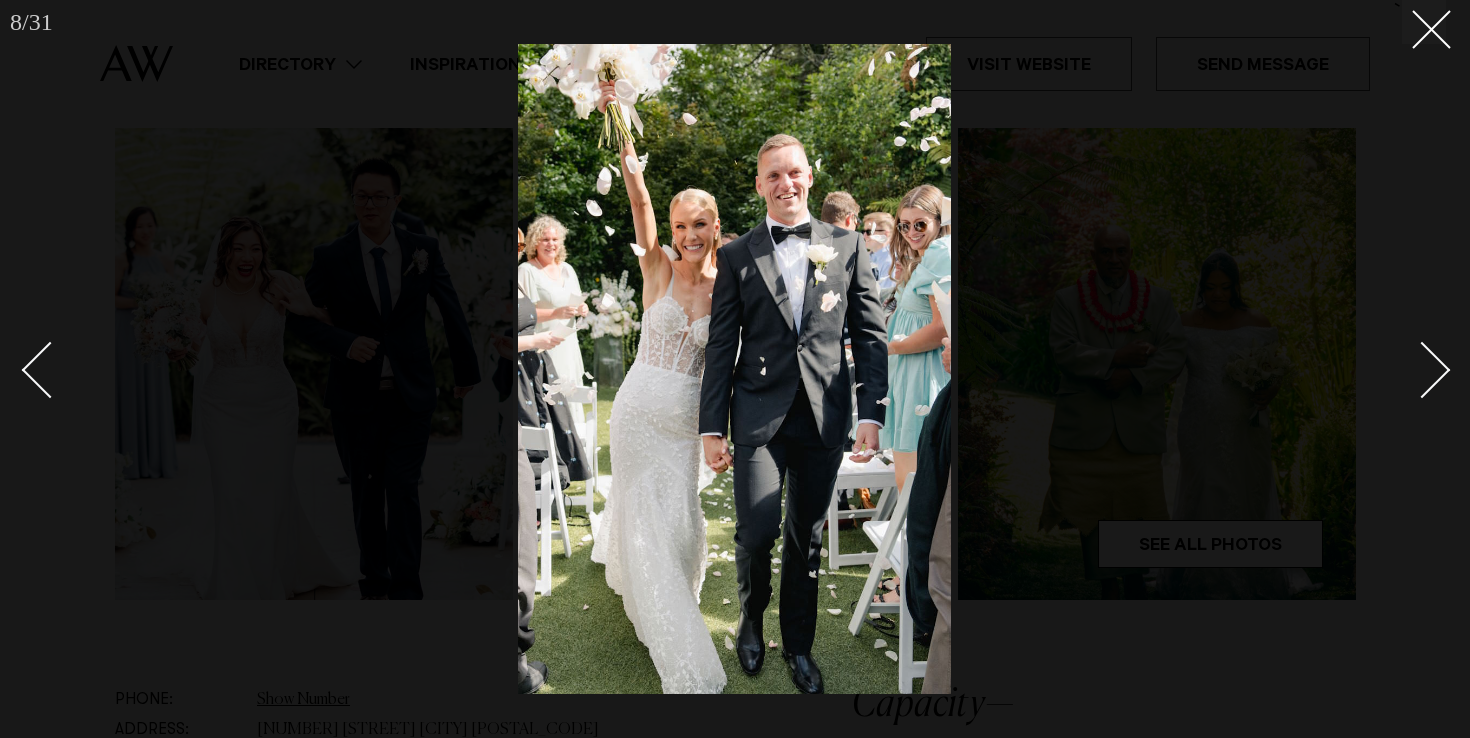 click at bounding box center [1422, 370] 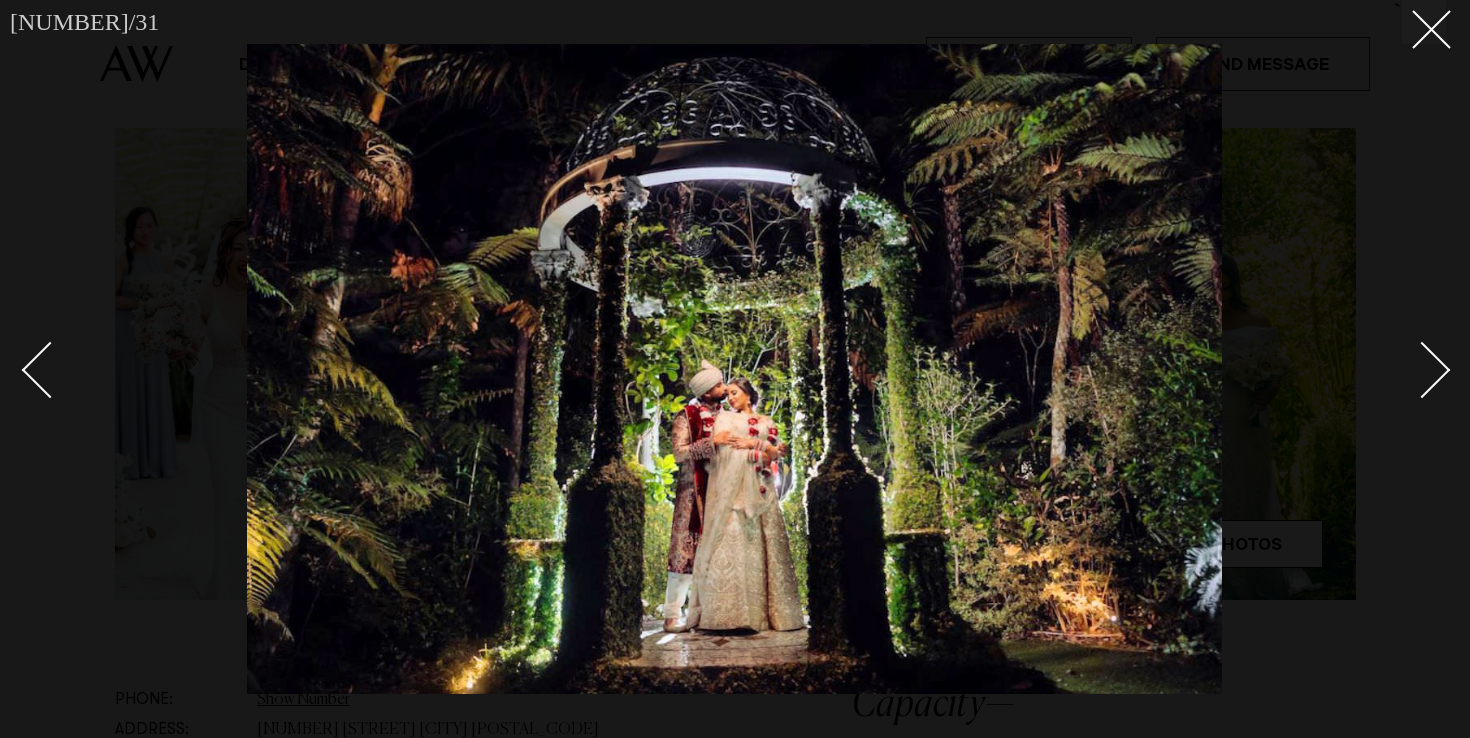 click at bounding box center (1422, 370) 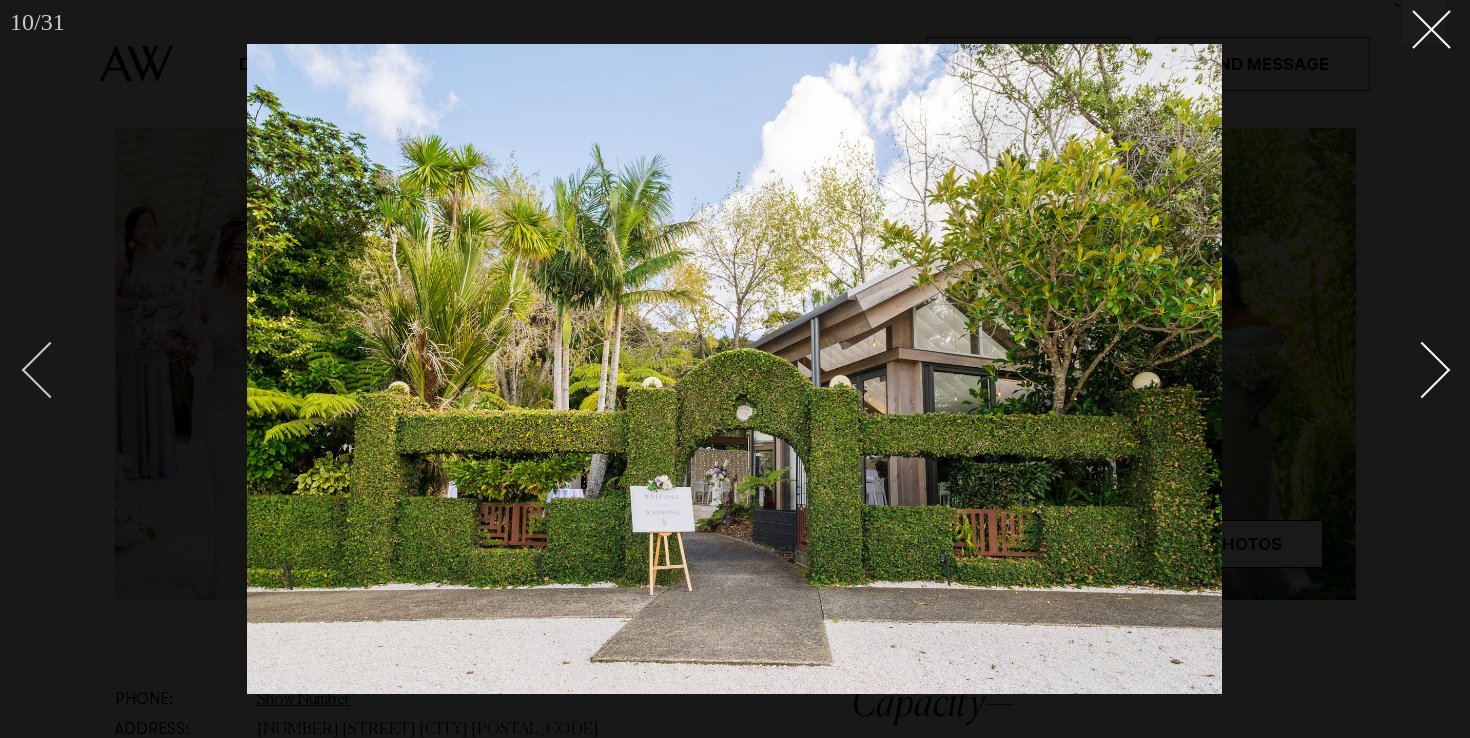 click at bounding box center (50, 370) 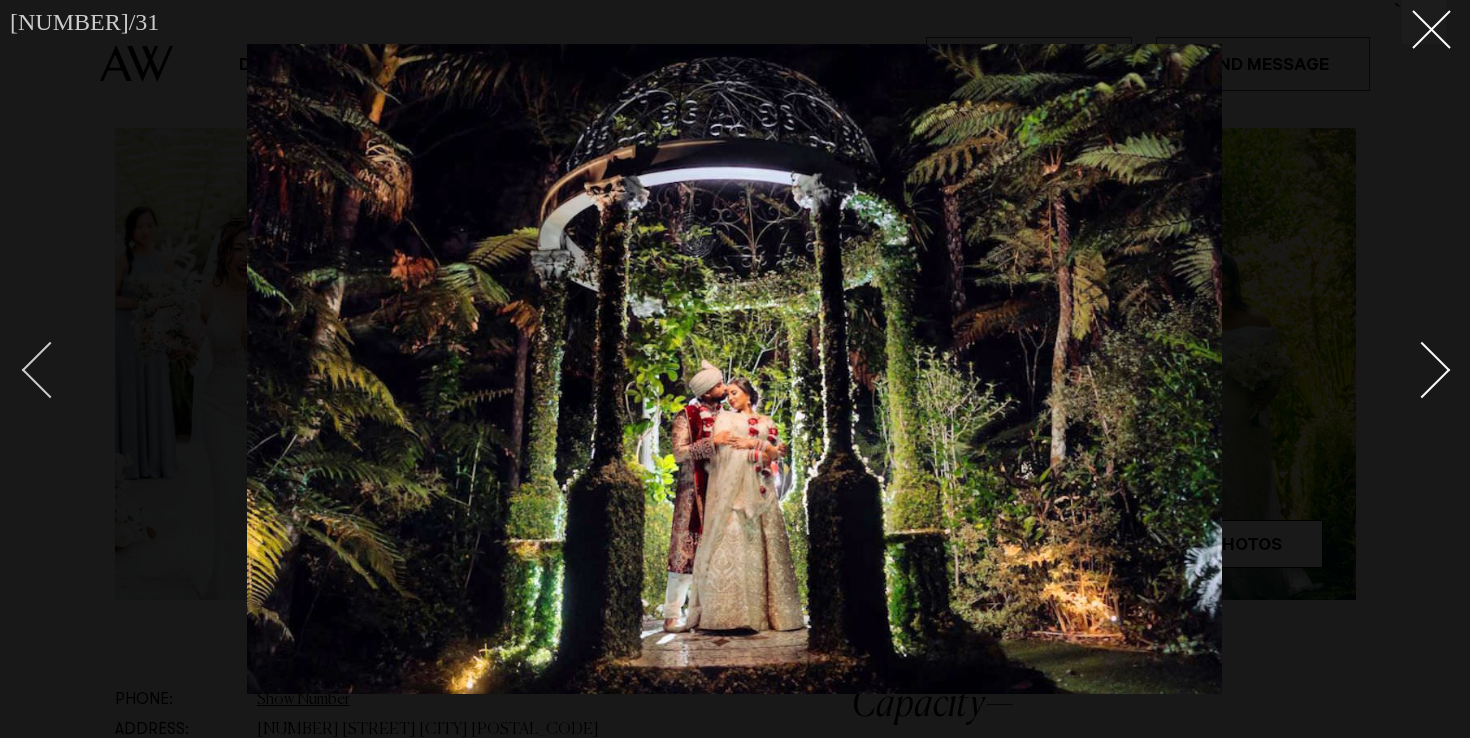 click at bounding box center [50, 370] 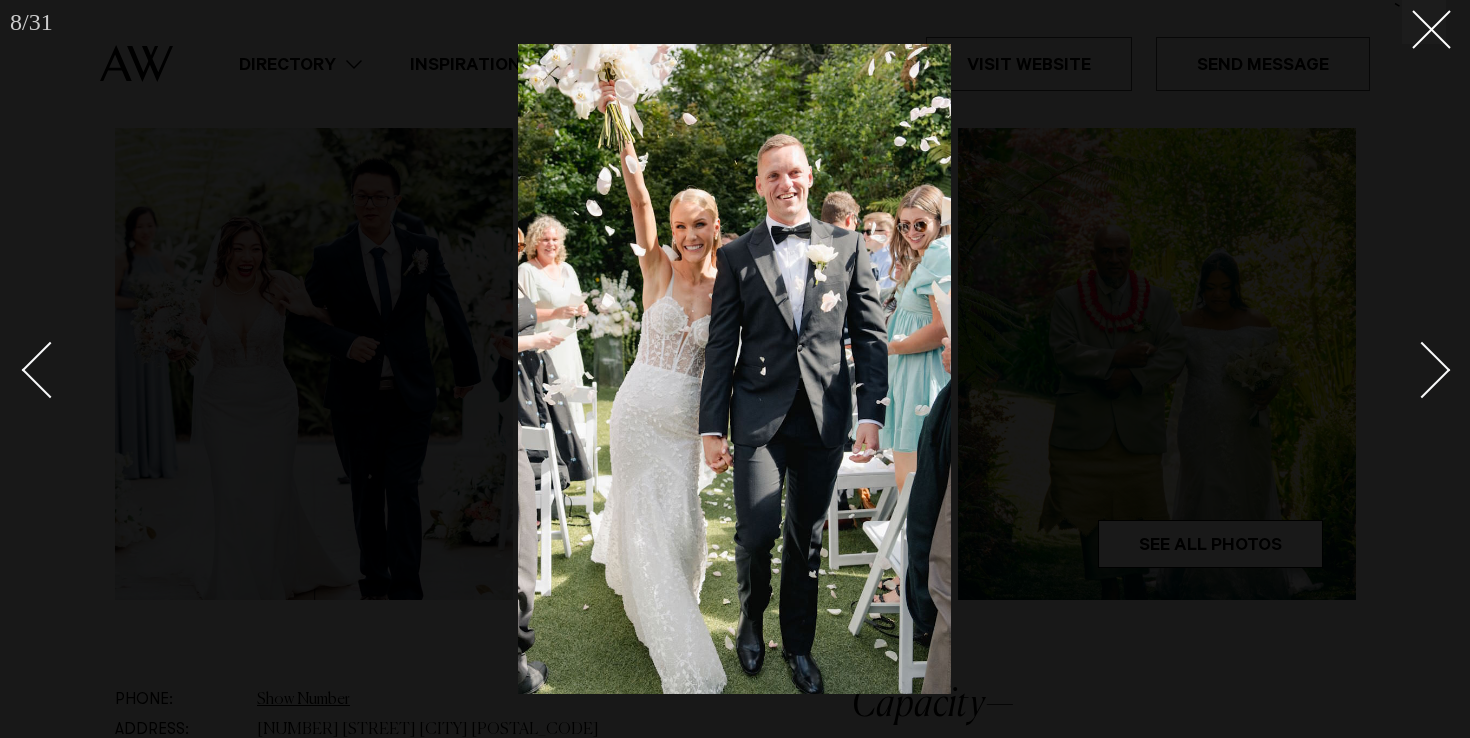 click at bounding box center (735, 369) 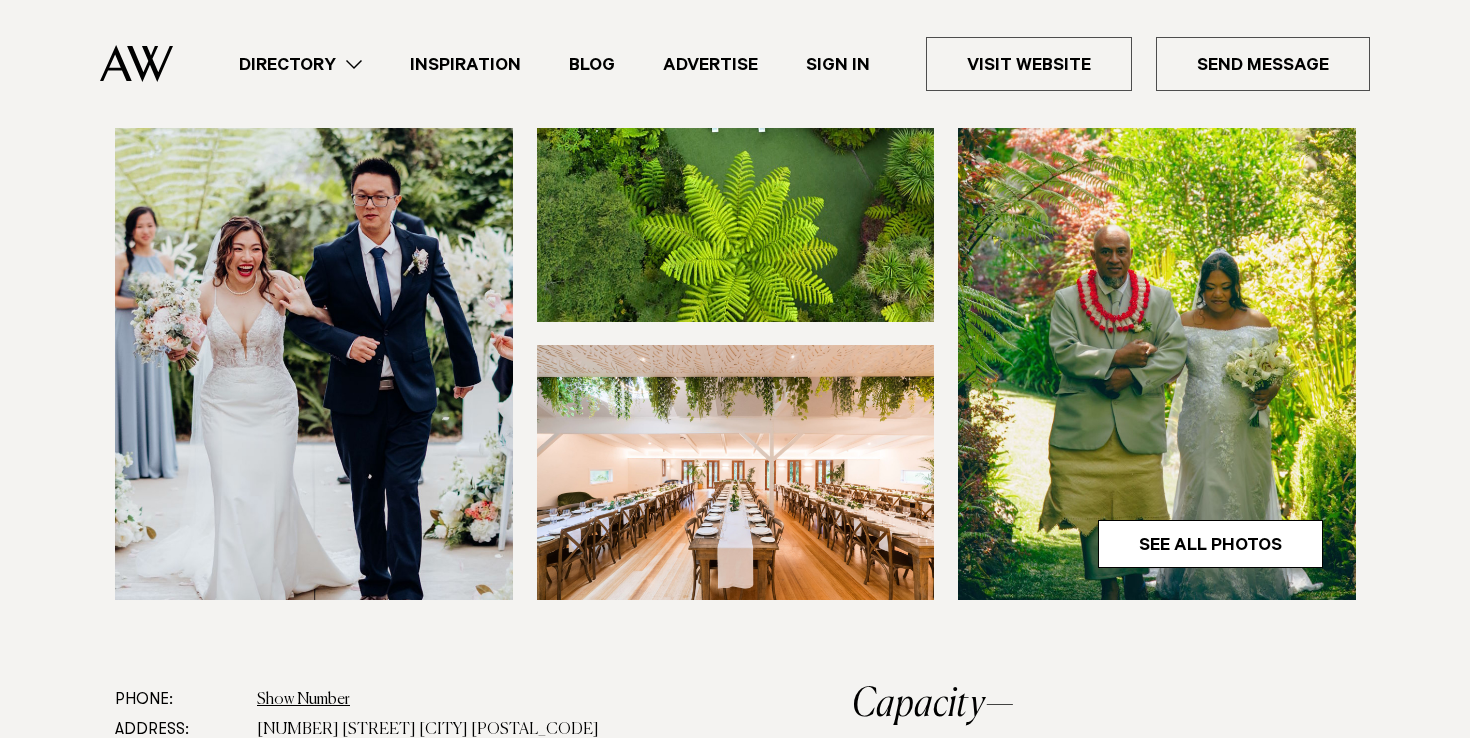 click at bounding box center [735, 236] 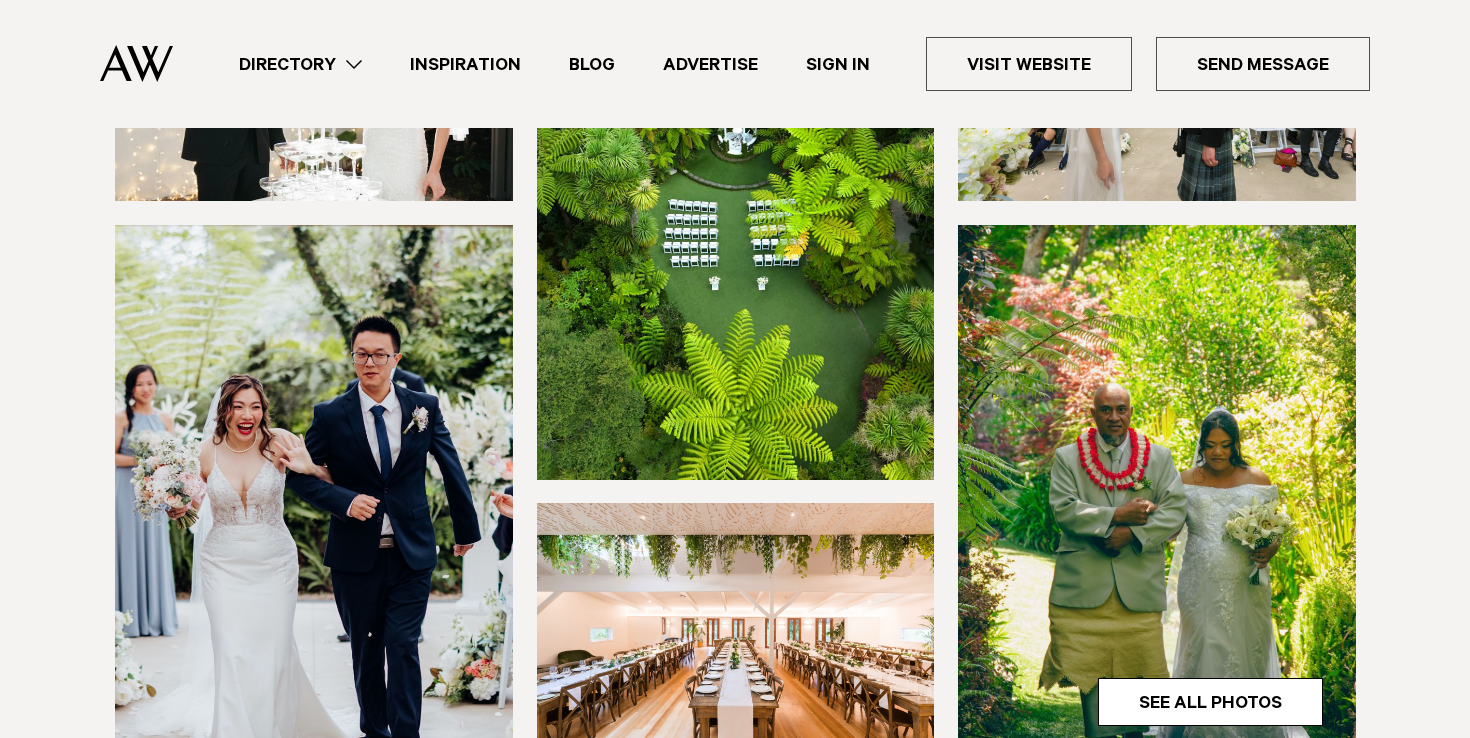 scroll, scrollTop: 0, scrollLeft: 0, axis: both 